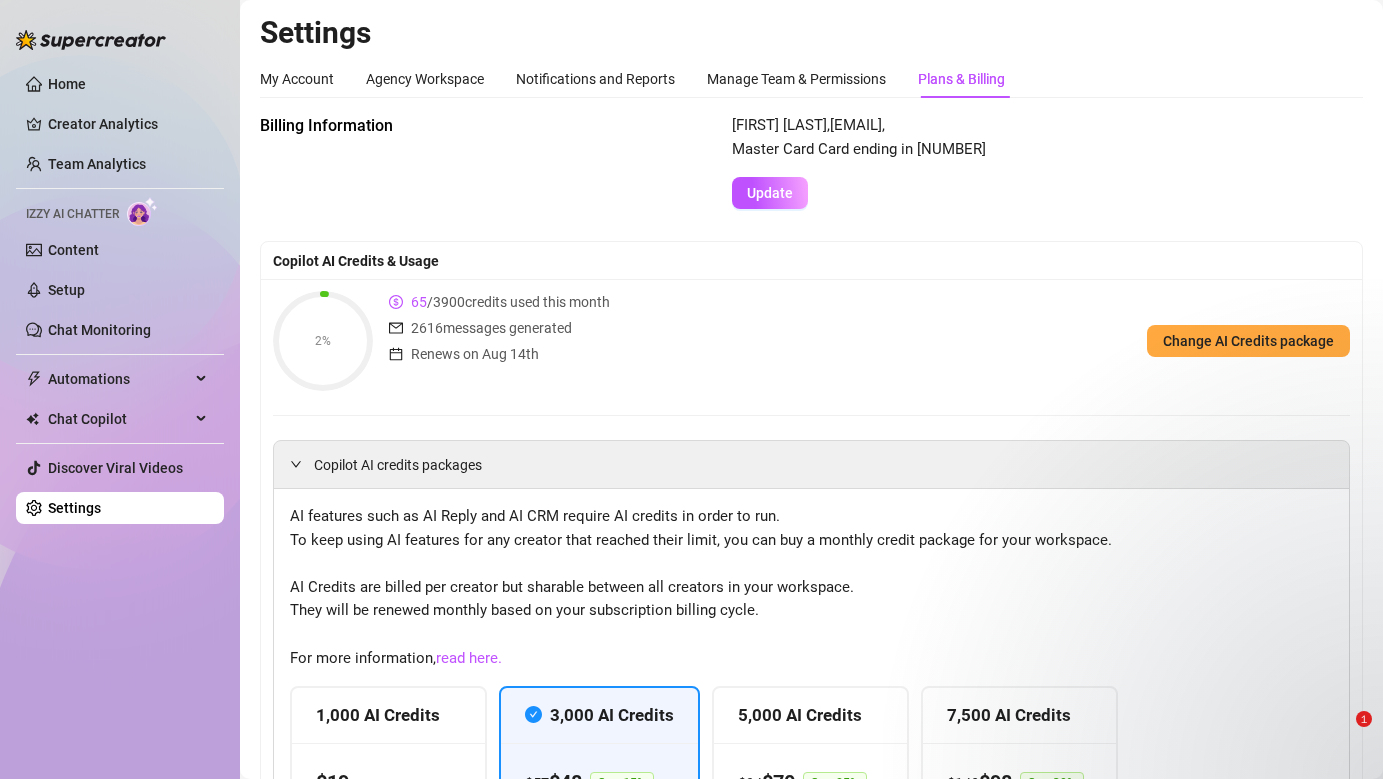 scroll, scrollTop: 0, scrollLeft: 0, axis: both 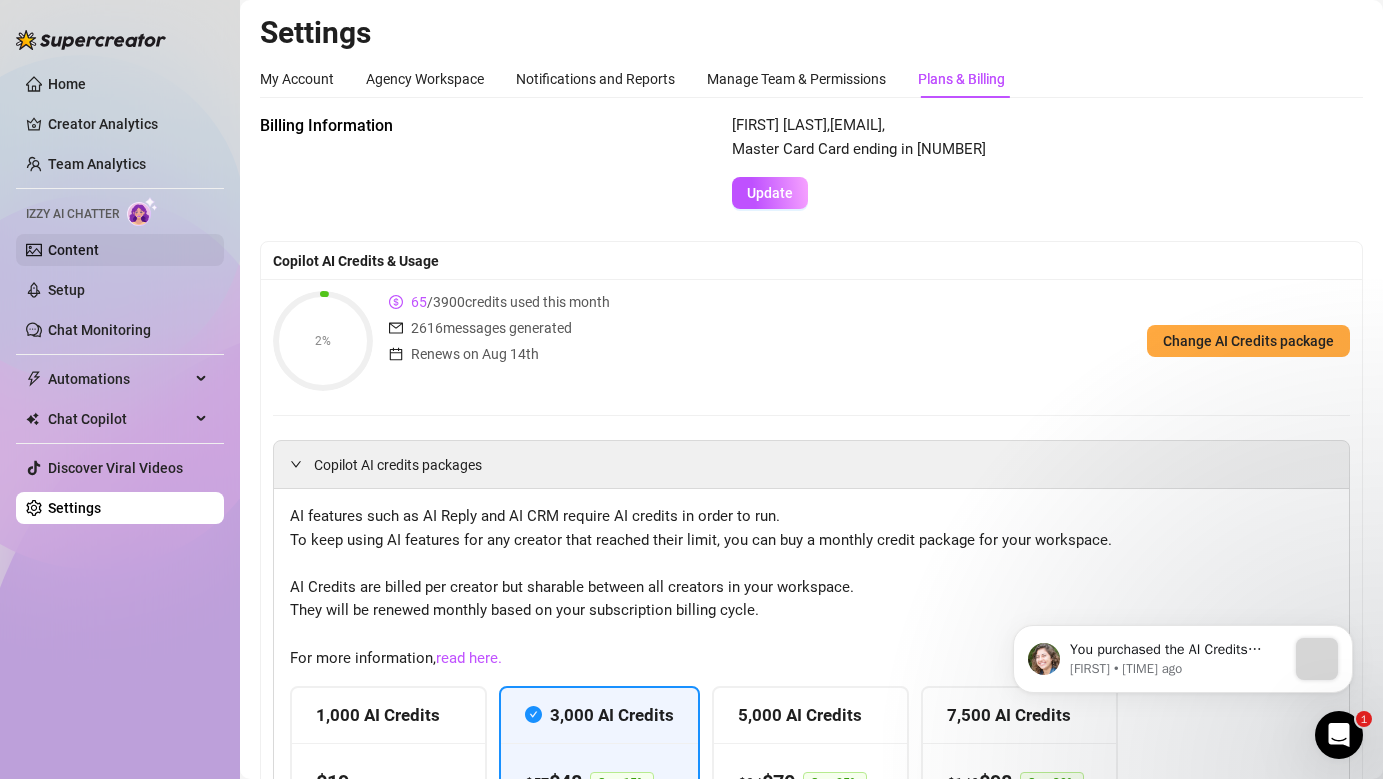click on "Content" at bounding box center (73, 250) 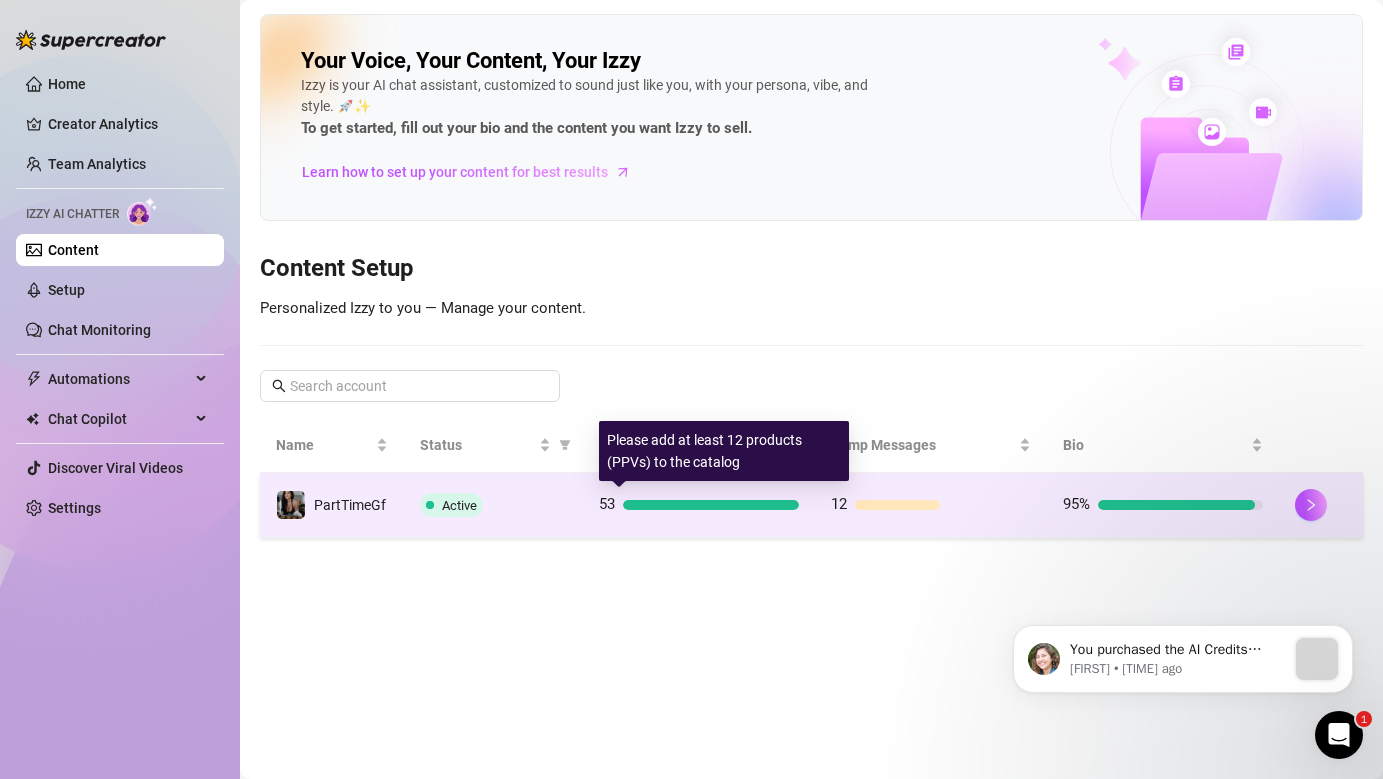 click on "53" at bounding box center (607, 504) 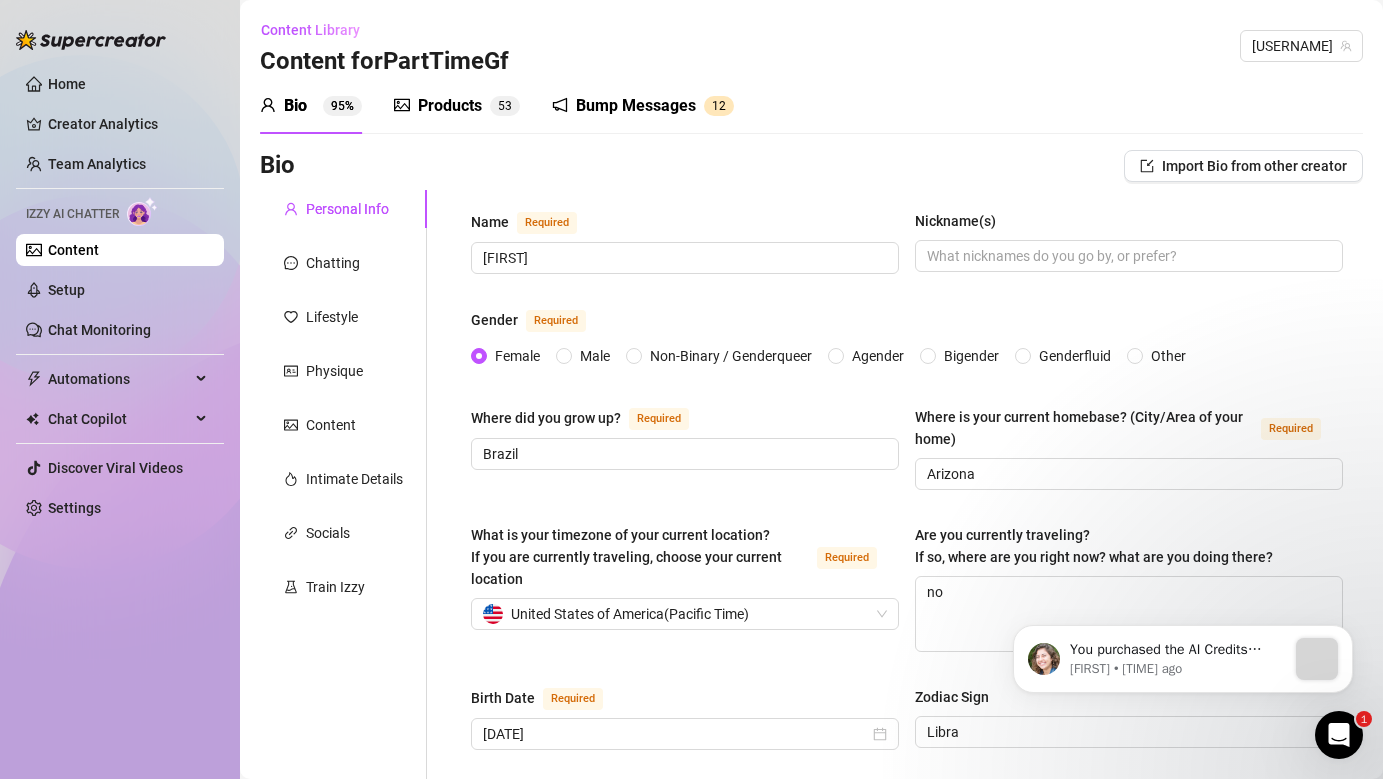 click on "Bump Messages" at bounding box center [636, 106] 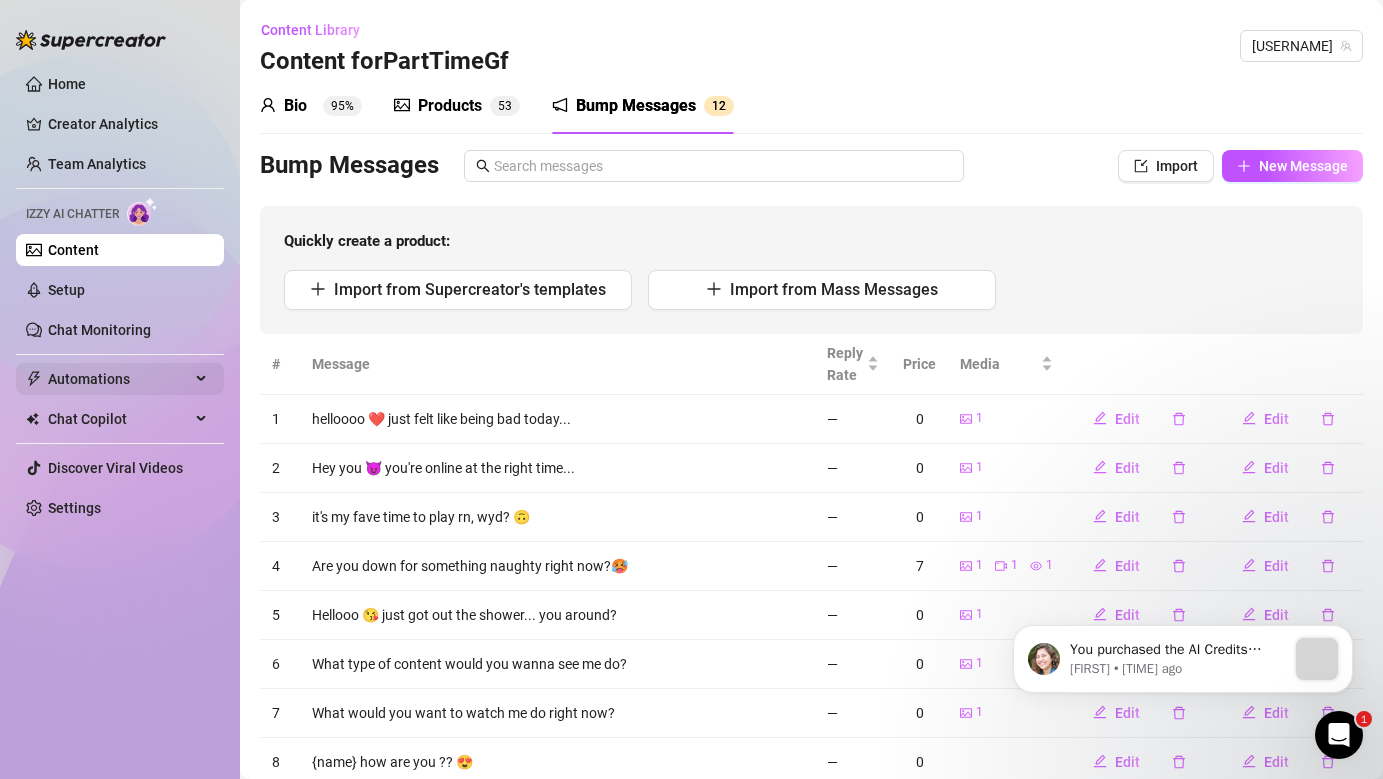 click on "Automations" at bounding box center [119, 379] 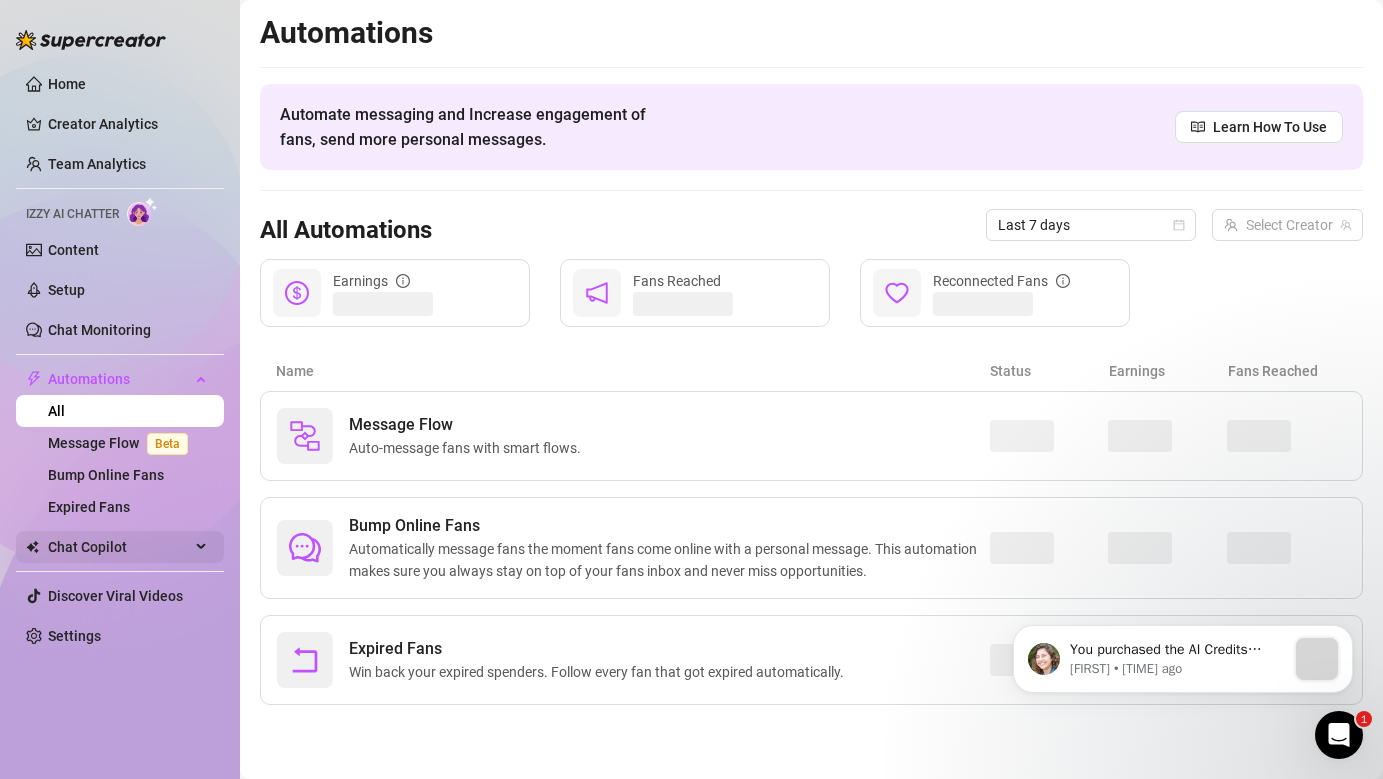 click on "Chat Copilot" at bounding box center [119, 547] 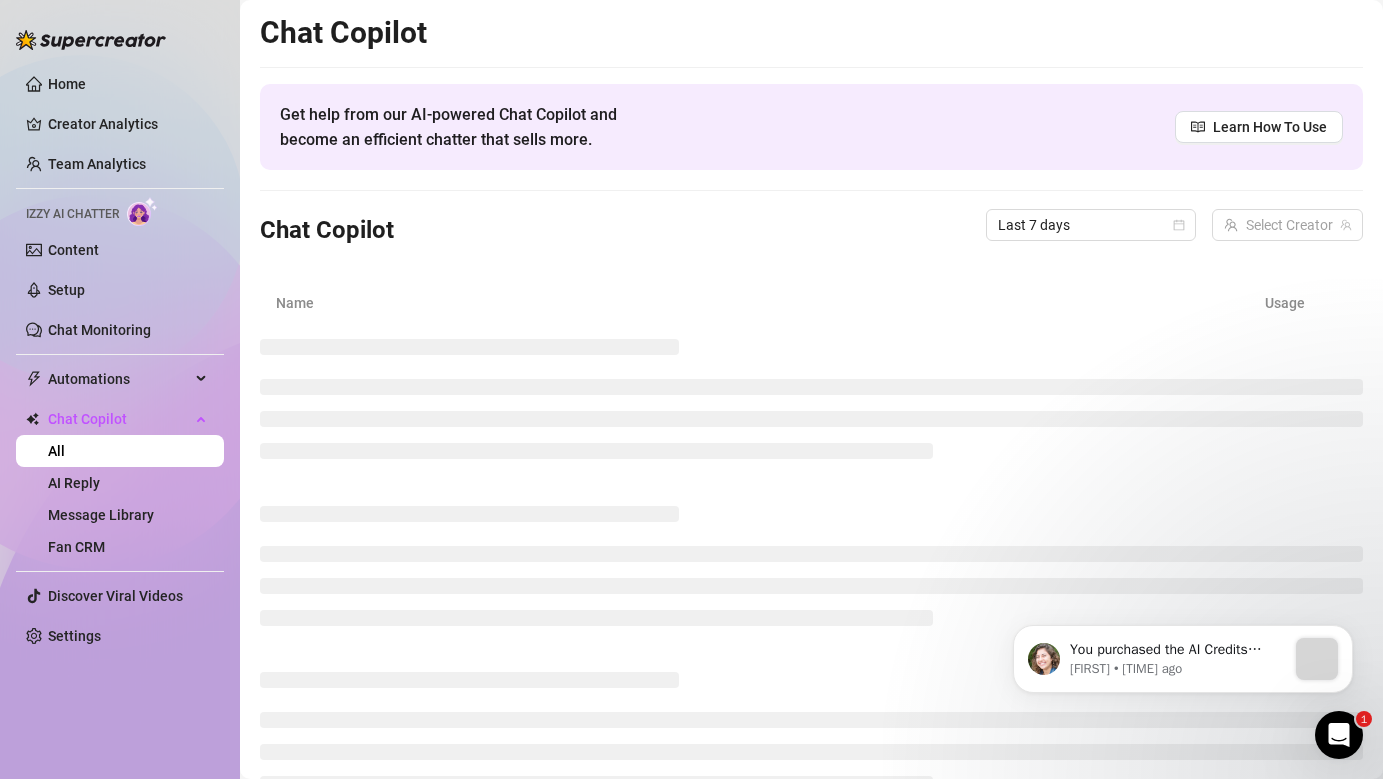 click on "All" at bounding box center [56, 451] 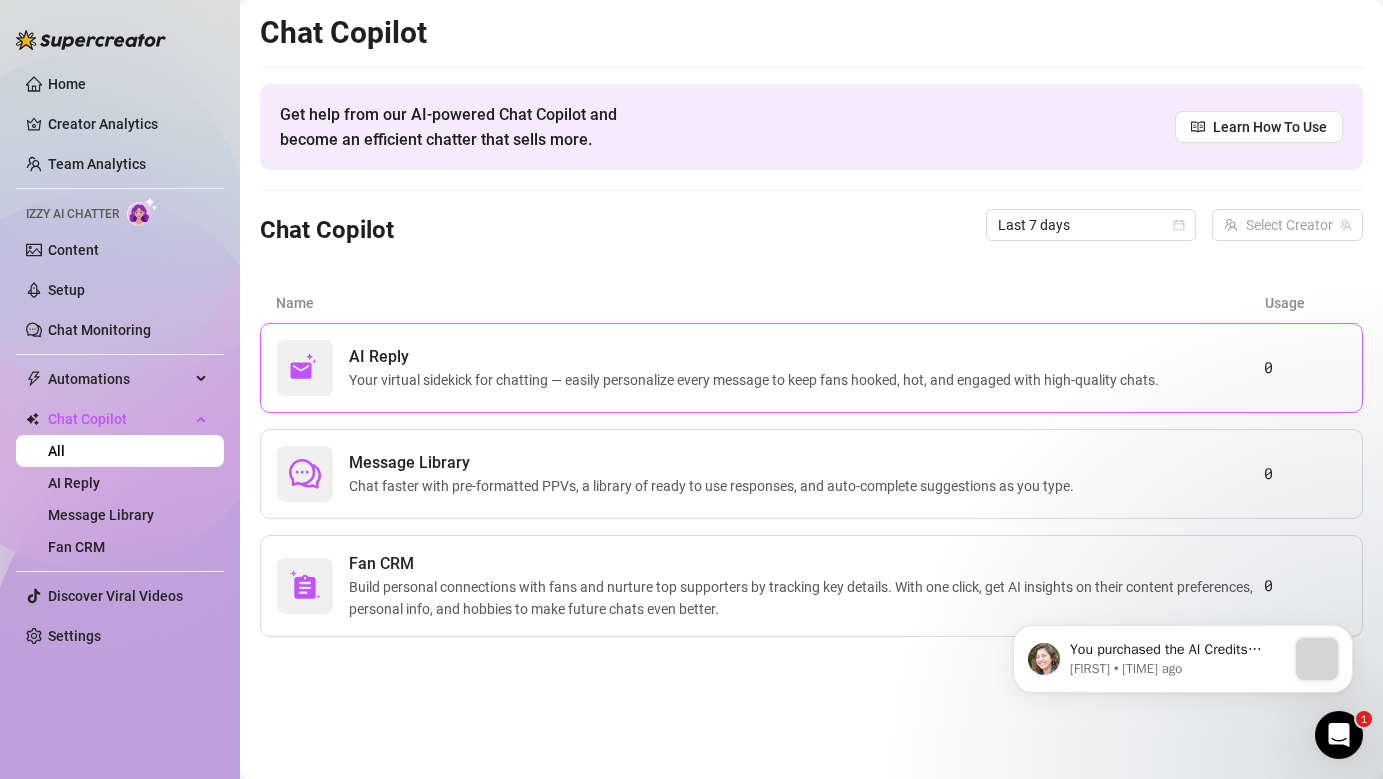 click on "Your virtual sidekick for chatting — easily personalize every message to keep fans hooked, hot, and engaged with high-quality chats." at bounding box center [758, 380] 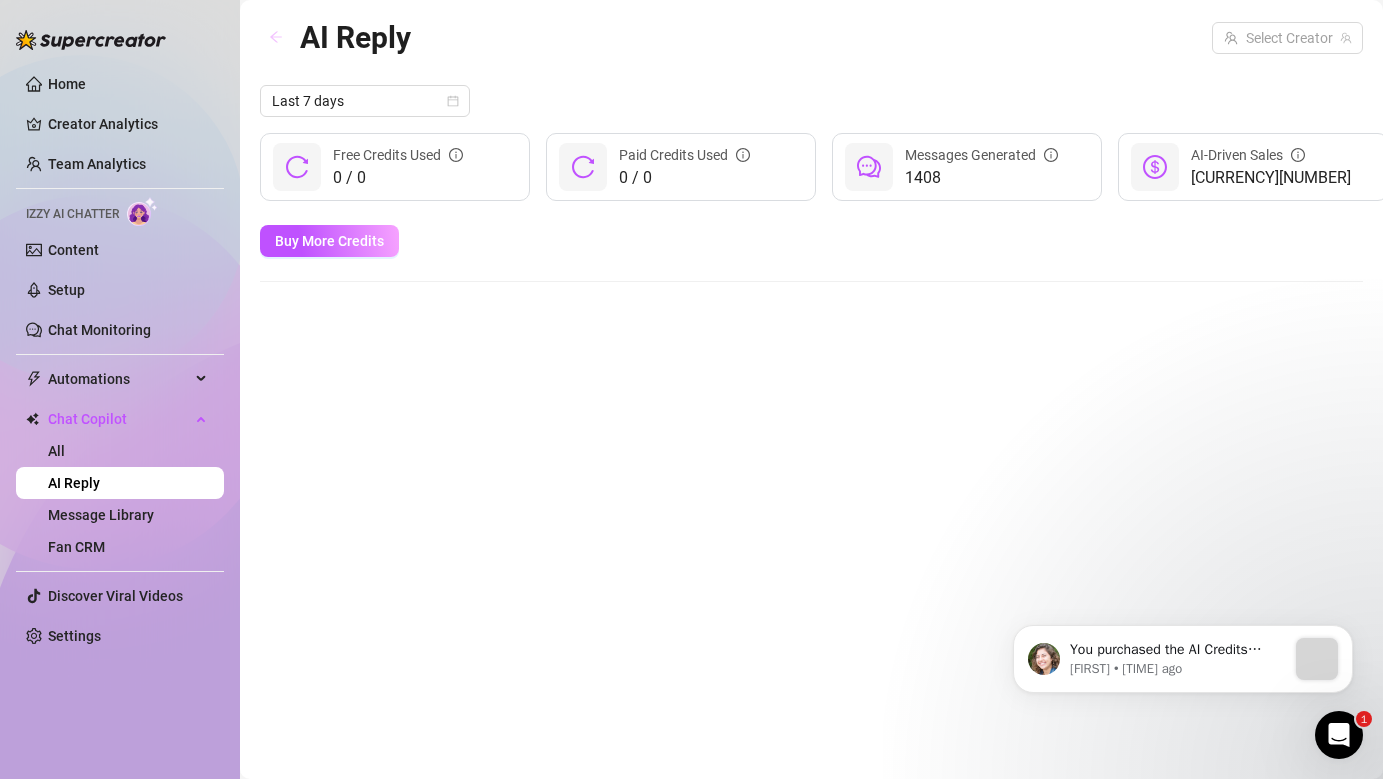 click at bounding box center (276, 38) 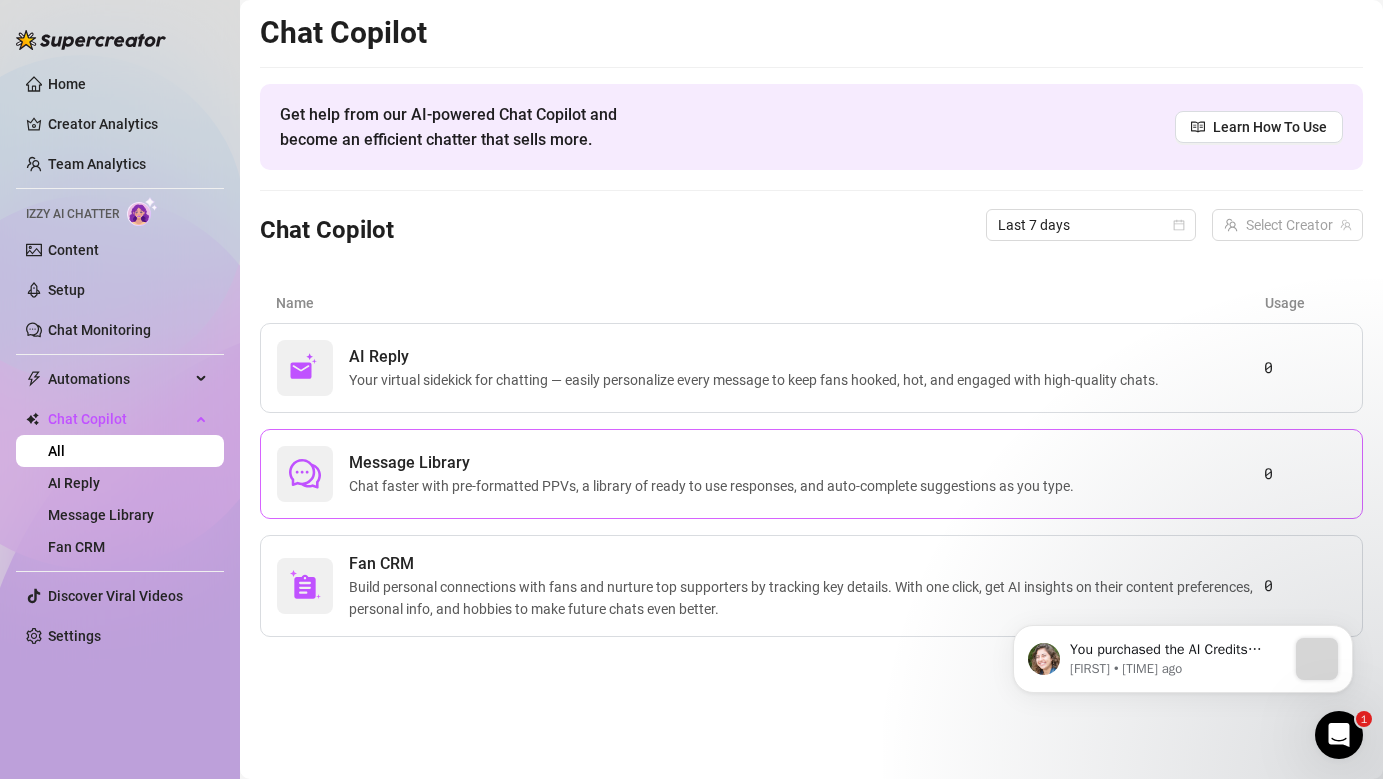 click on "Chat faster with pre-formatted PPVs, a library of ready to use responses, and auto-complete suggestions as you type." at bounding box center [715, 486] 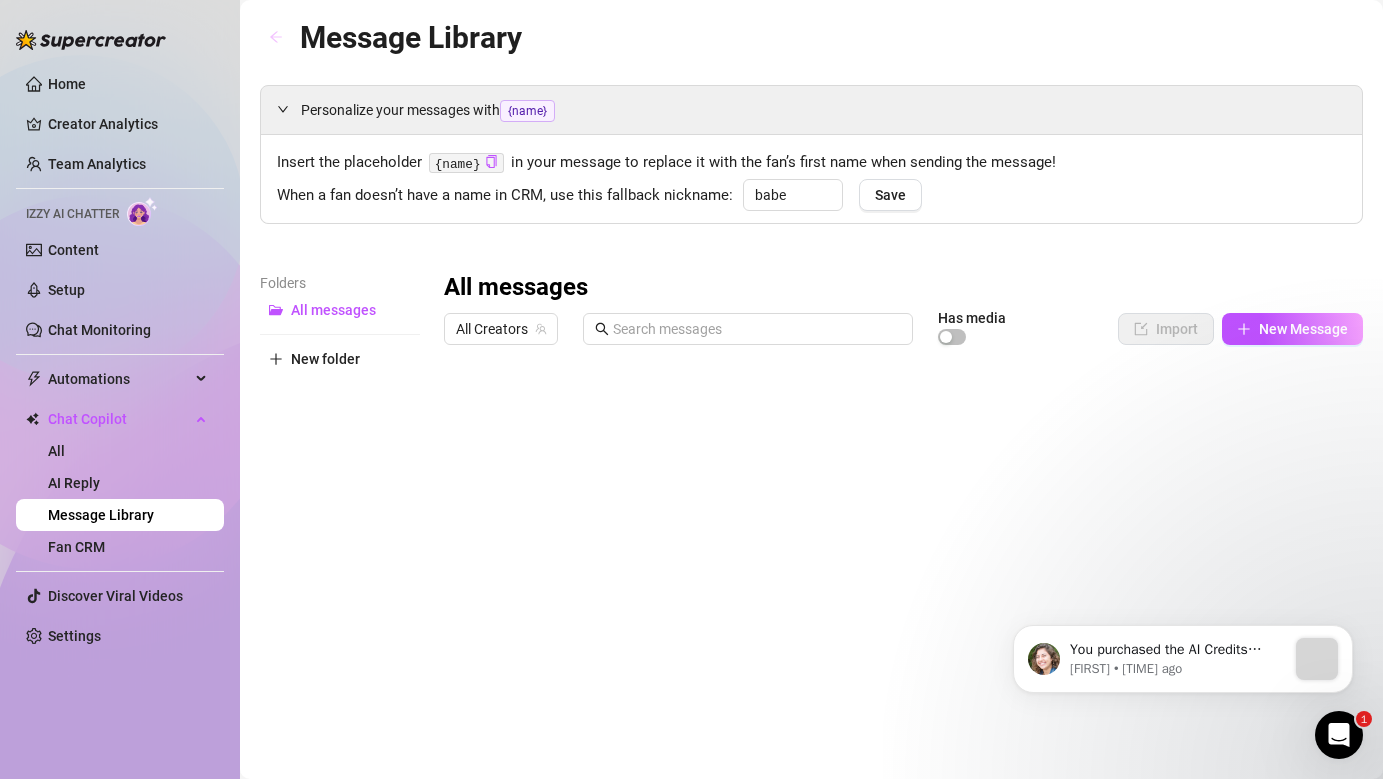 click 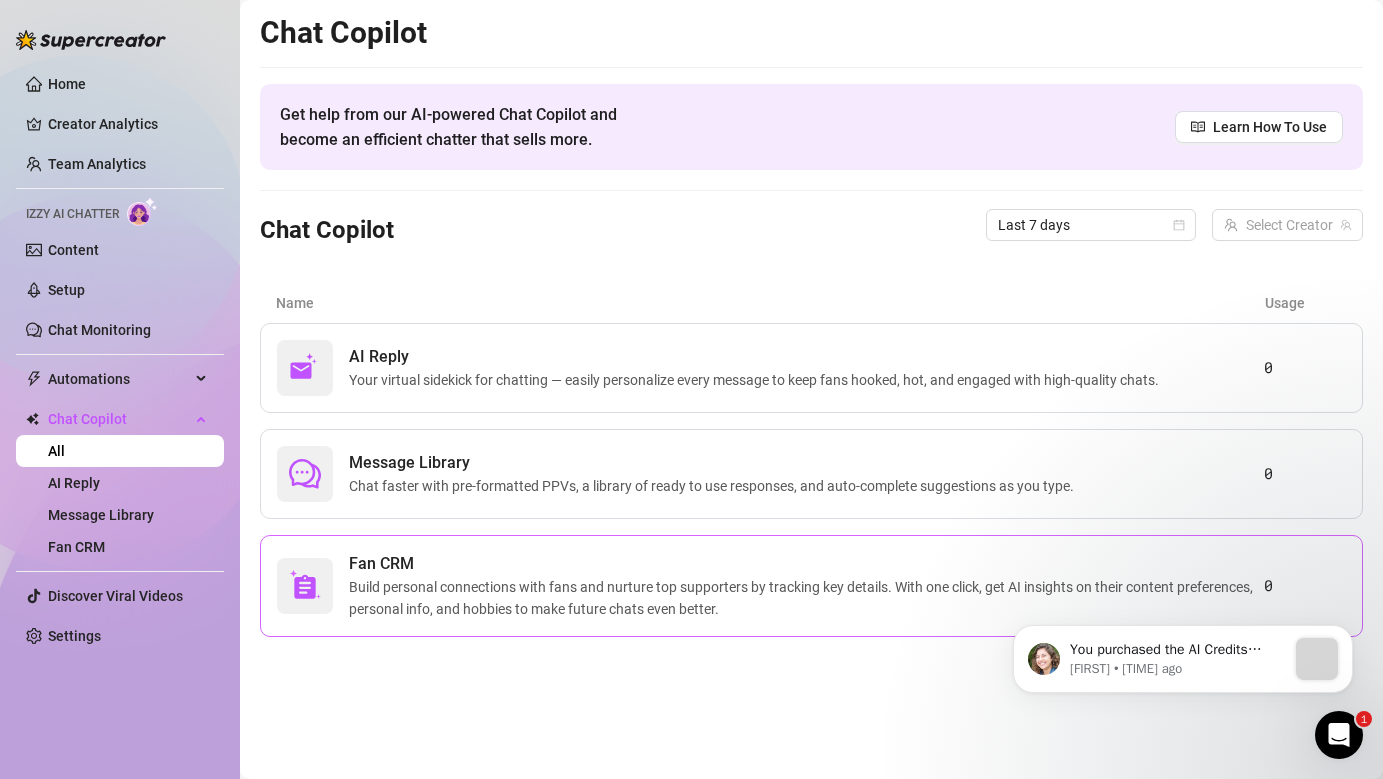click on "Fan CRM Build personal connections with fans and nurture top supporters by tracking key details. With one click, get AI insights on their content preferences, personal info, and hobbies to make future chats even better." at bounding box center [770, 586] 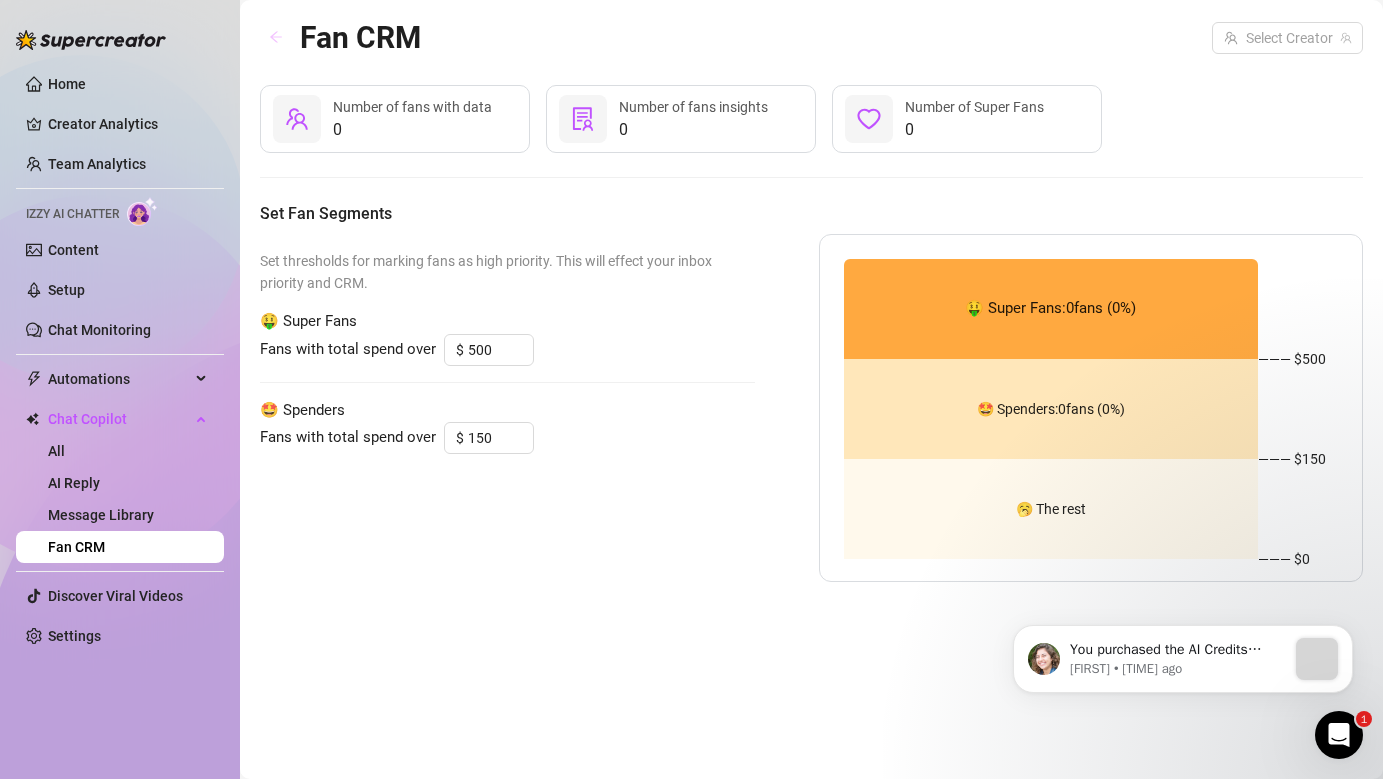 click 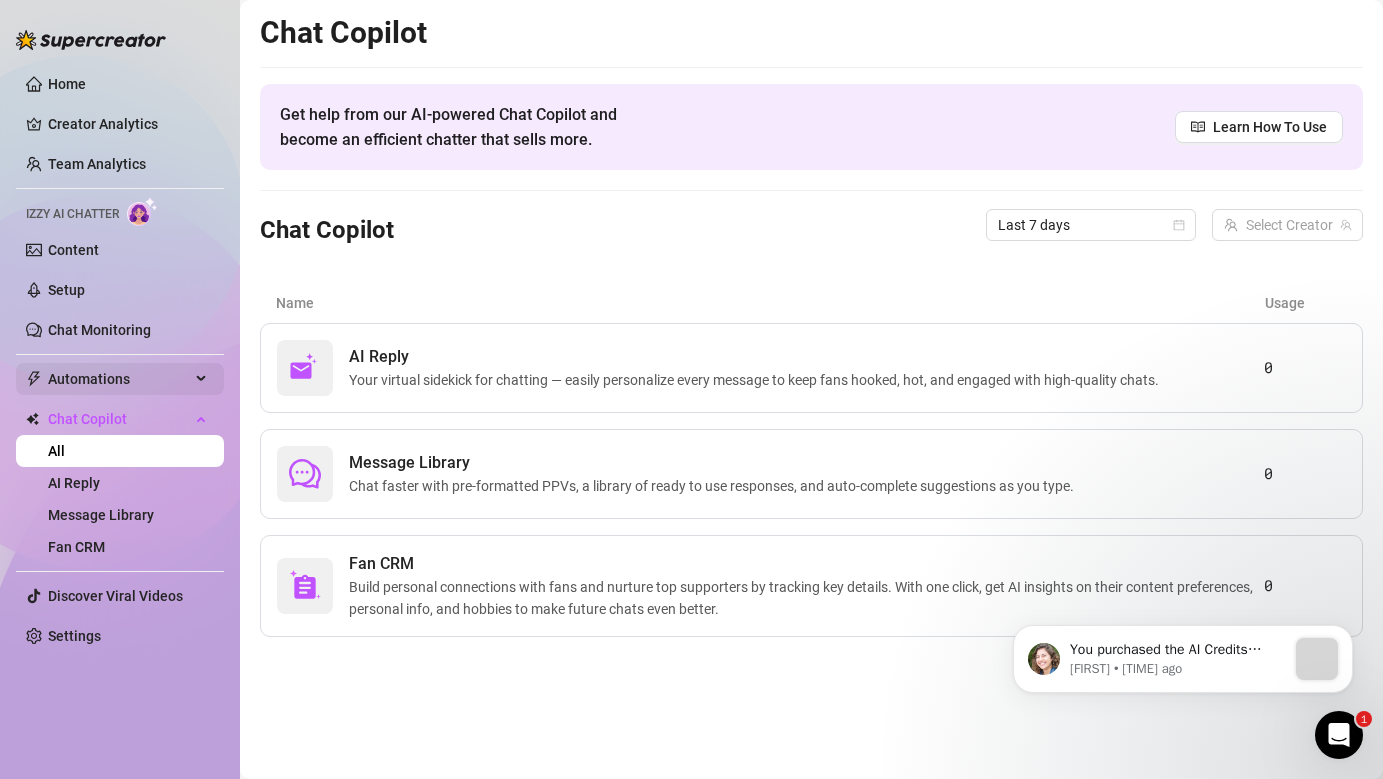click on "Automations" at bounding box center (119, 379) 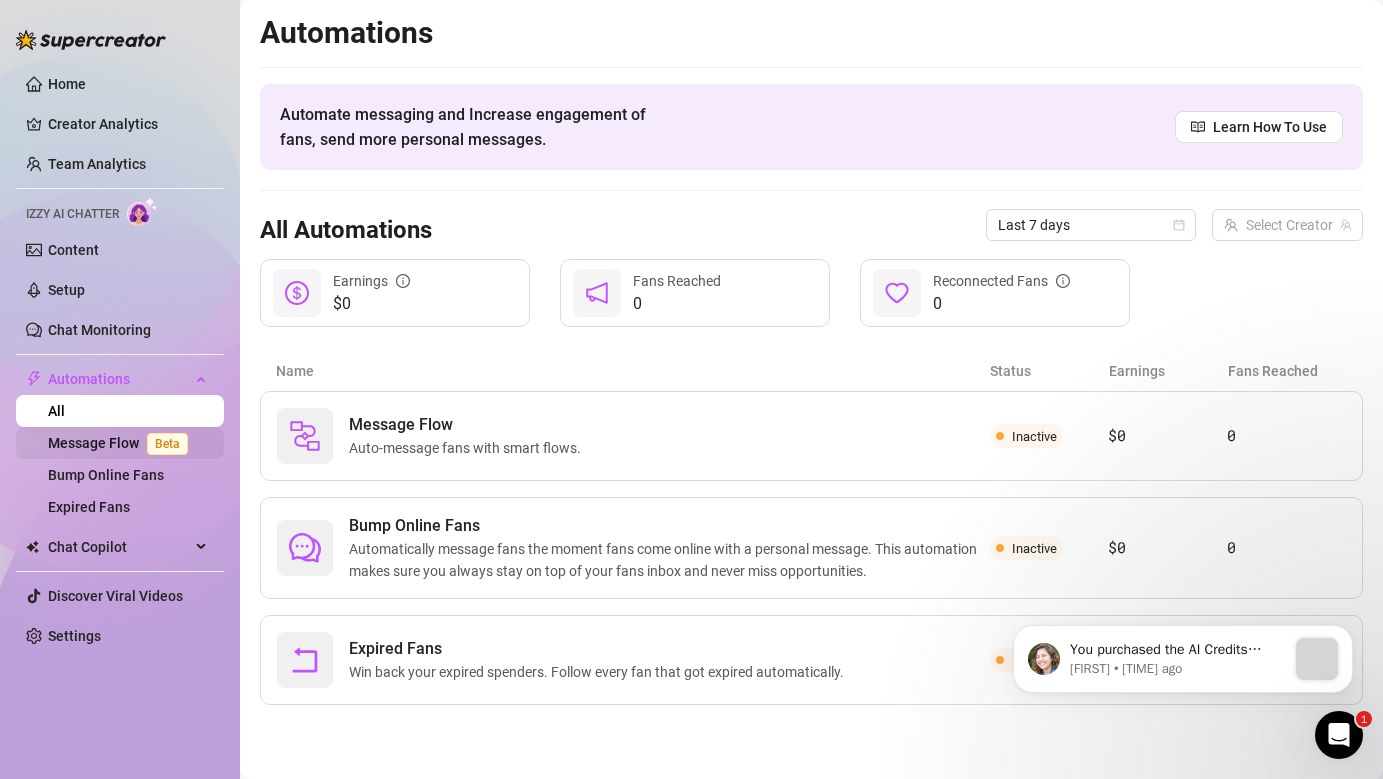 click on "Message Flow Beta" at bounding box center (122, 443) 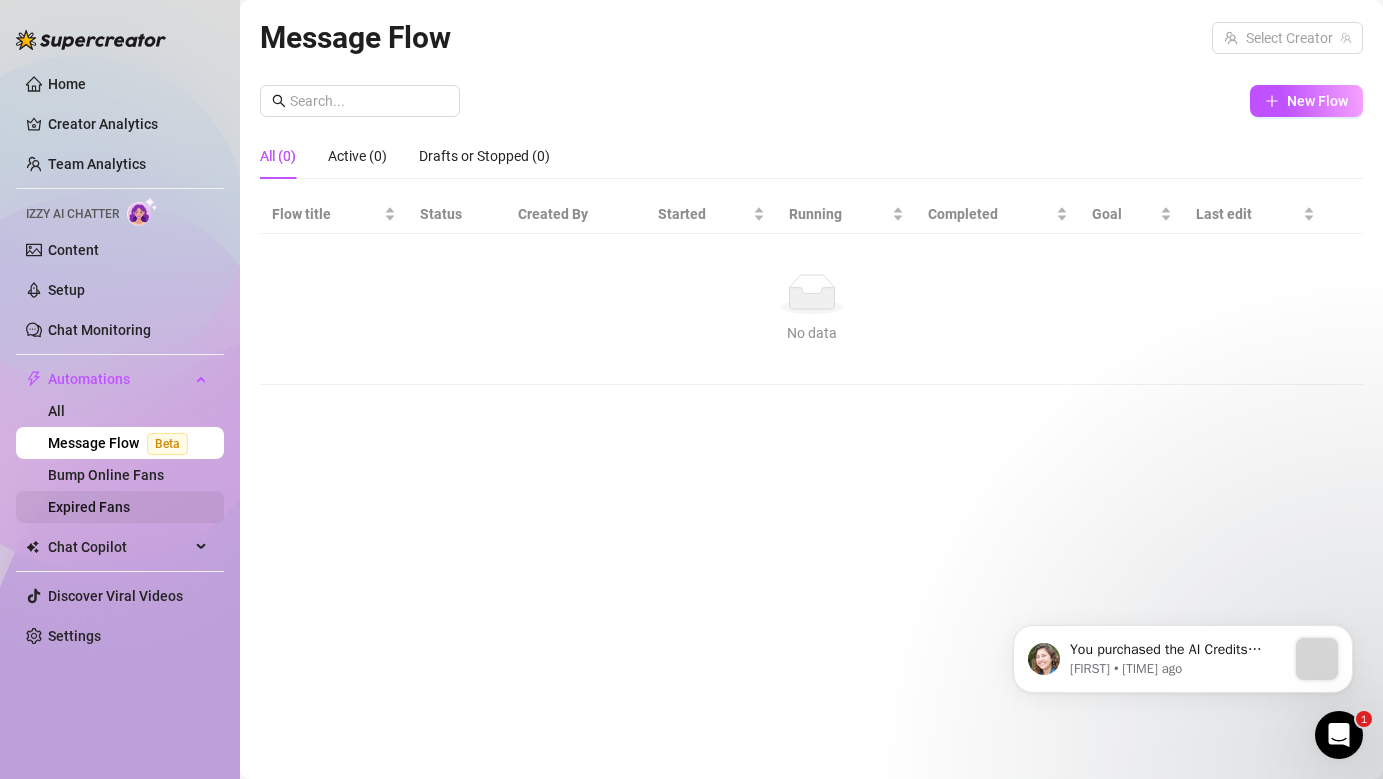click on "Expired Fans" at bounding box center [89, 507] 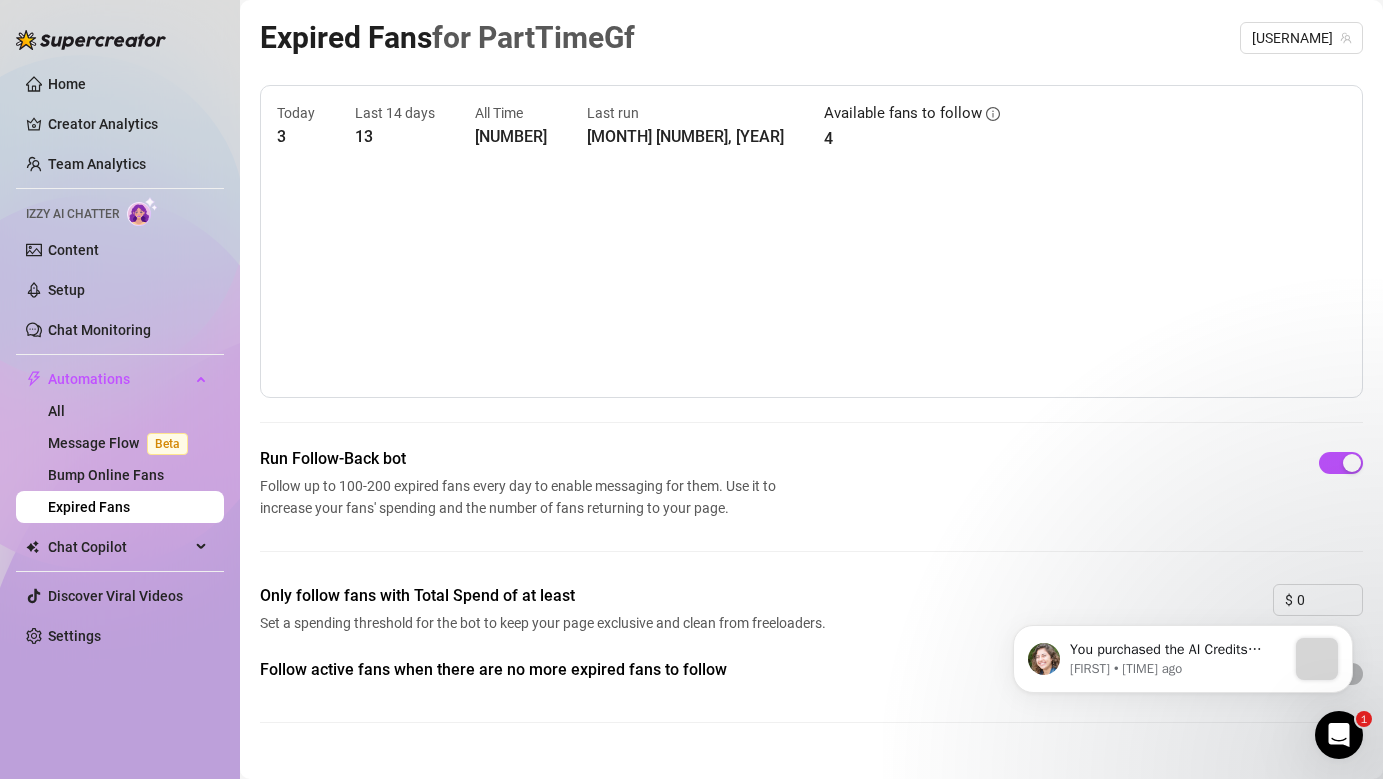 scroll, scrollTop: 36, scrollLeft: 0, axis: vertical 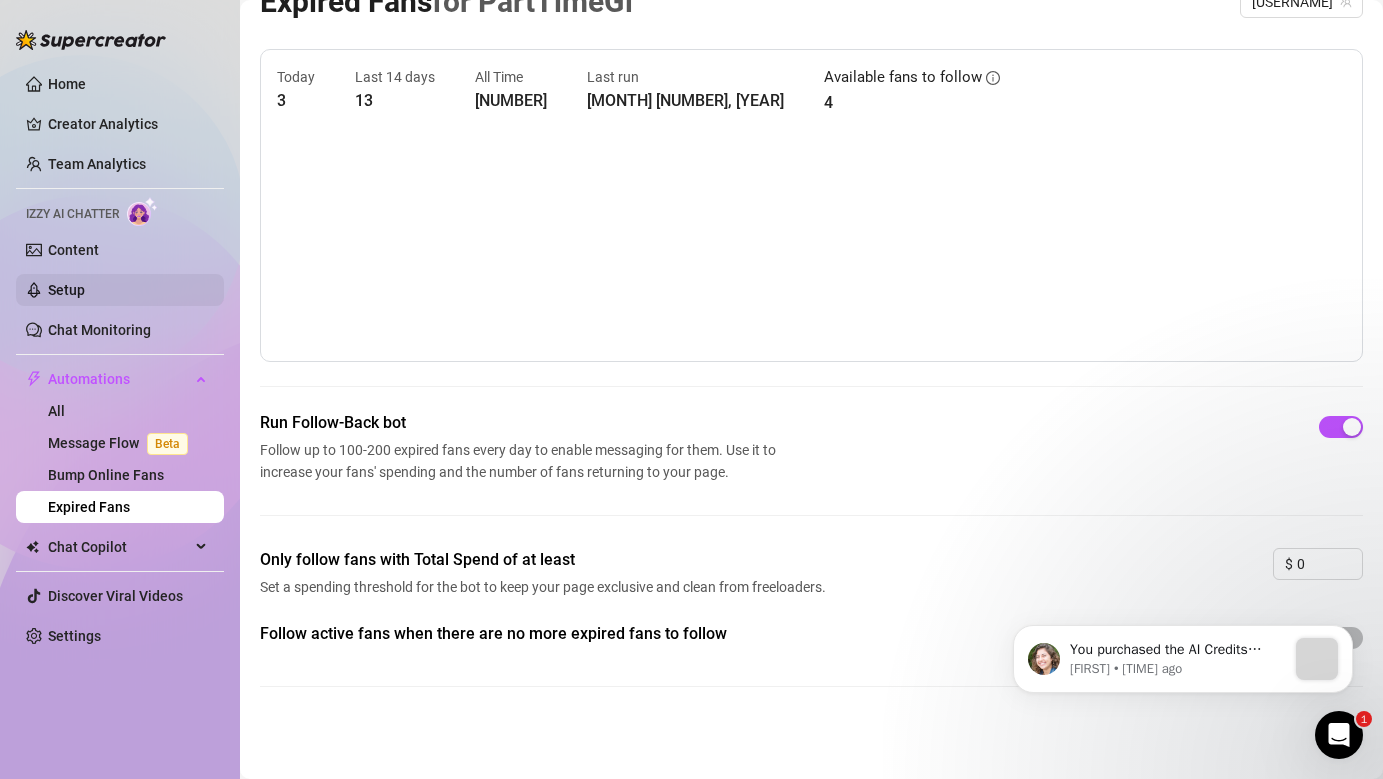 click on "Setup" at bounding box center [66, 290] 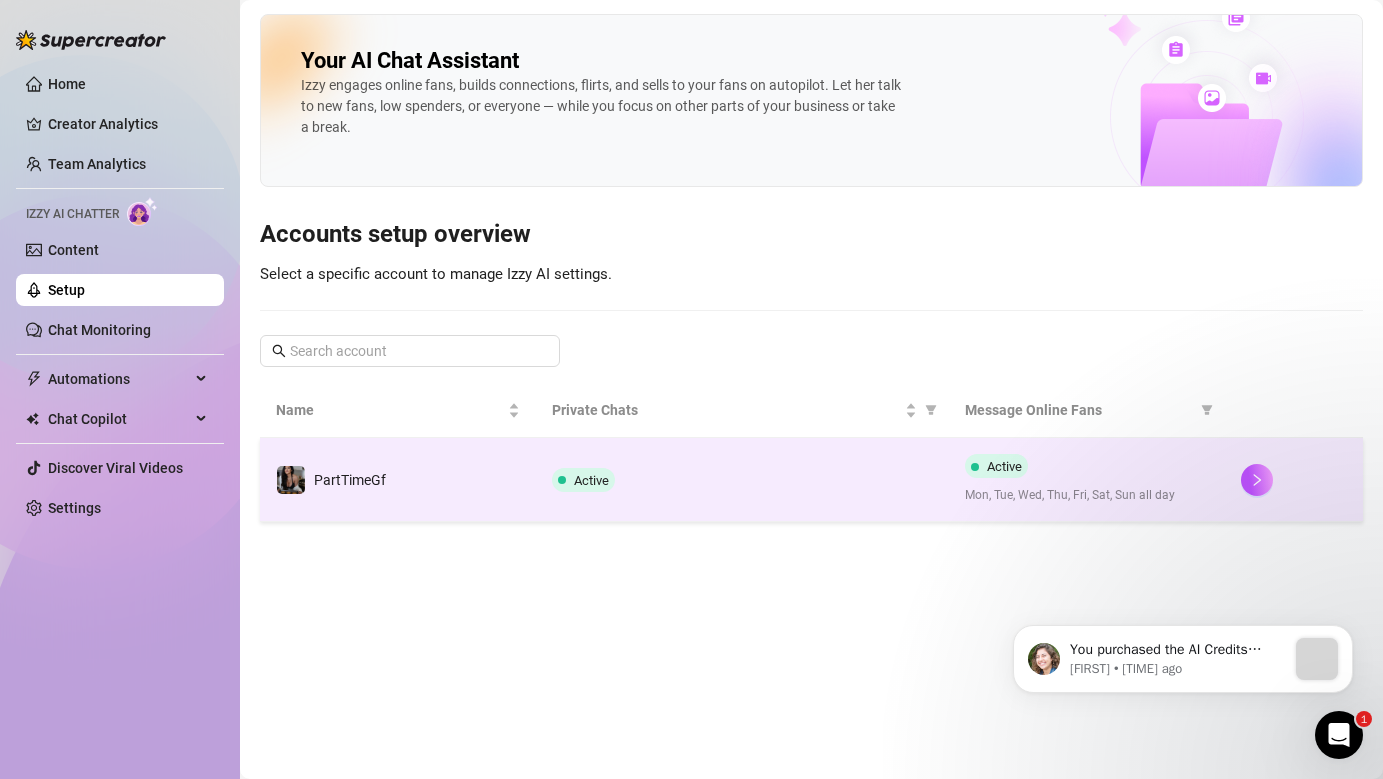 click on "PartTimeGf" at bounding box center (398, 480) 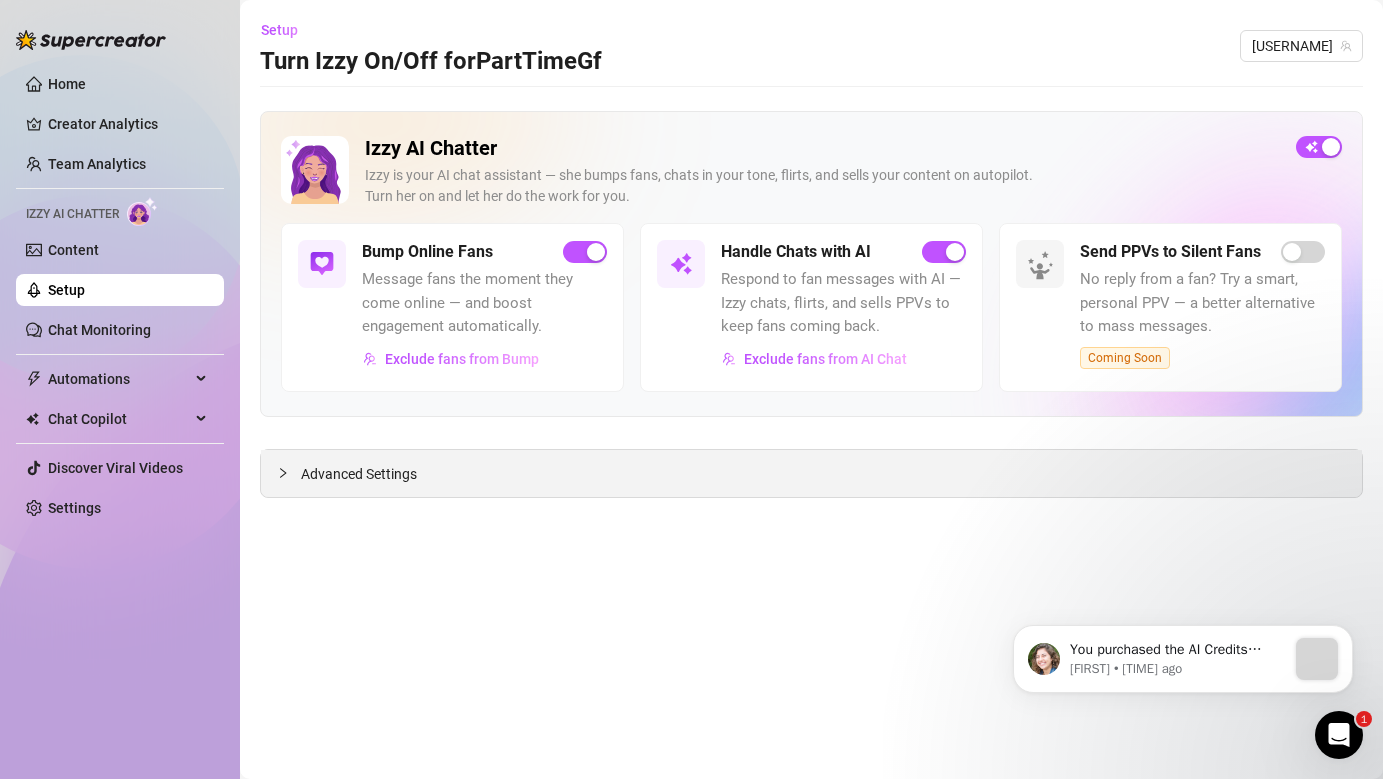 click on "Advanced Settings" at bounding box center (811, 473) 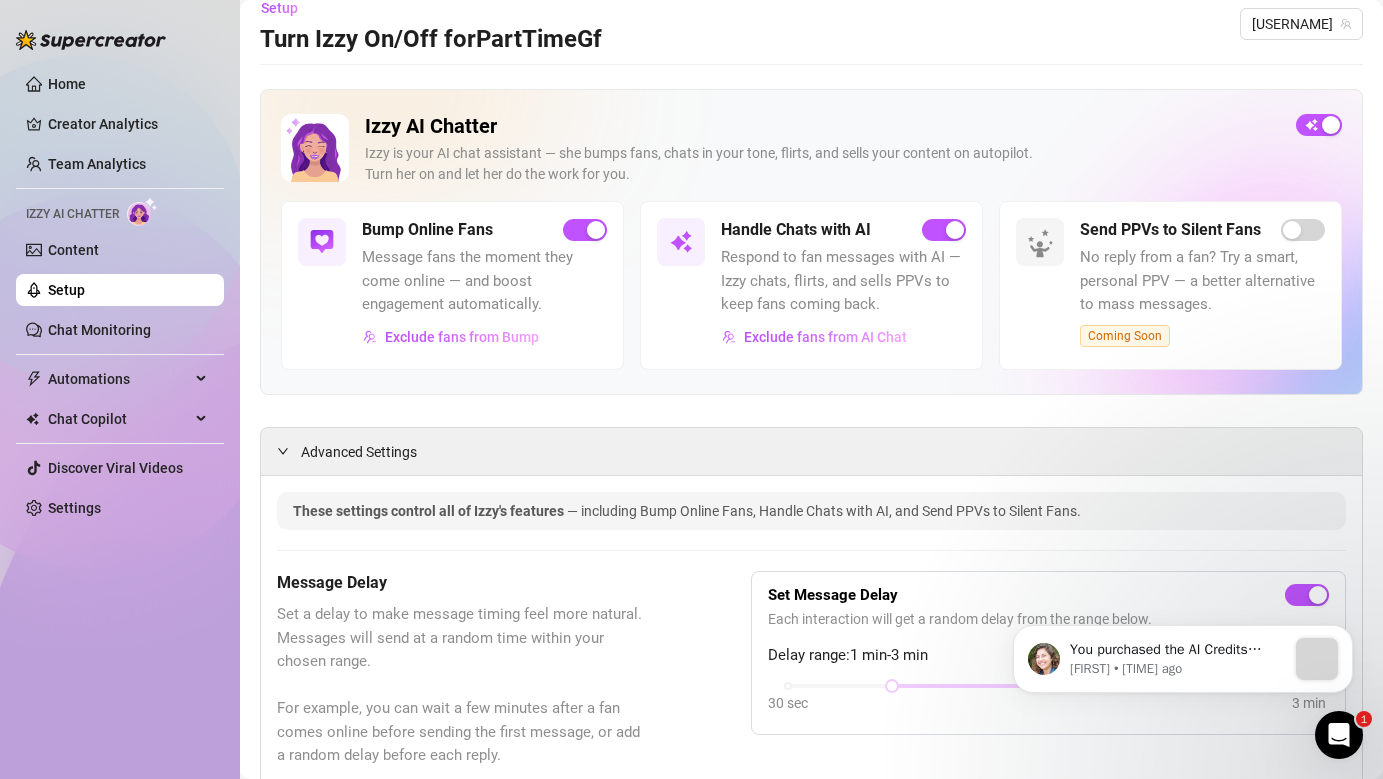 scroll, scrollTop: 0, scrollLeft: 0, axis: both 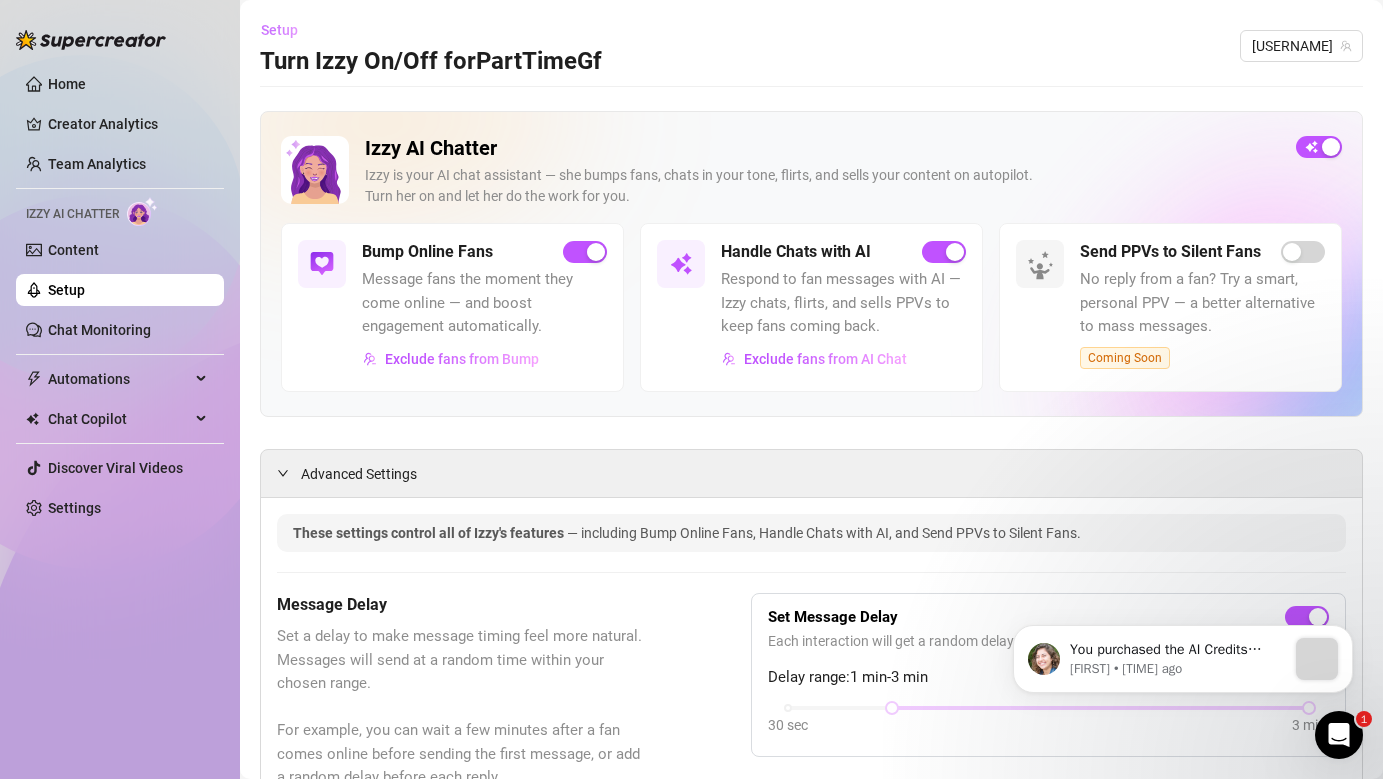 click on "Setup" at bounding box center [279, 30] 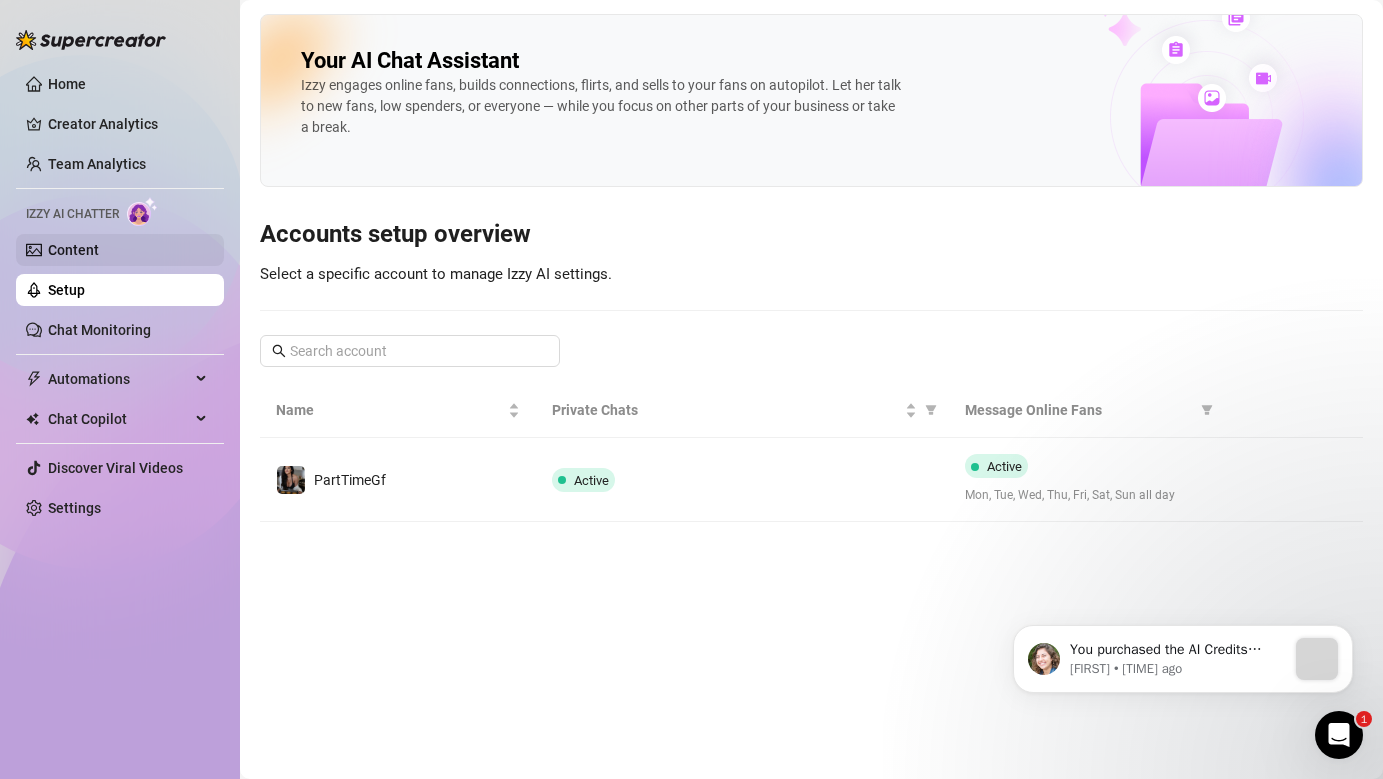 click on "Content" at bounding box center [73, 250] 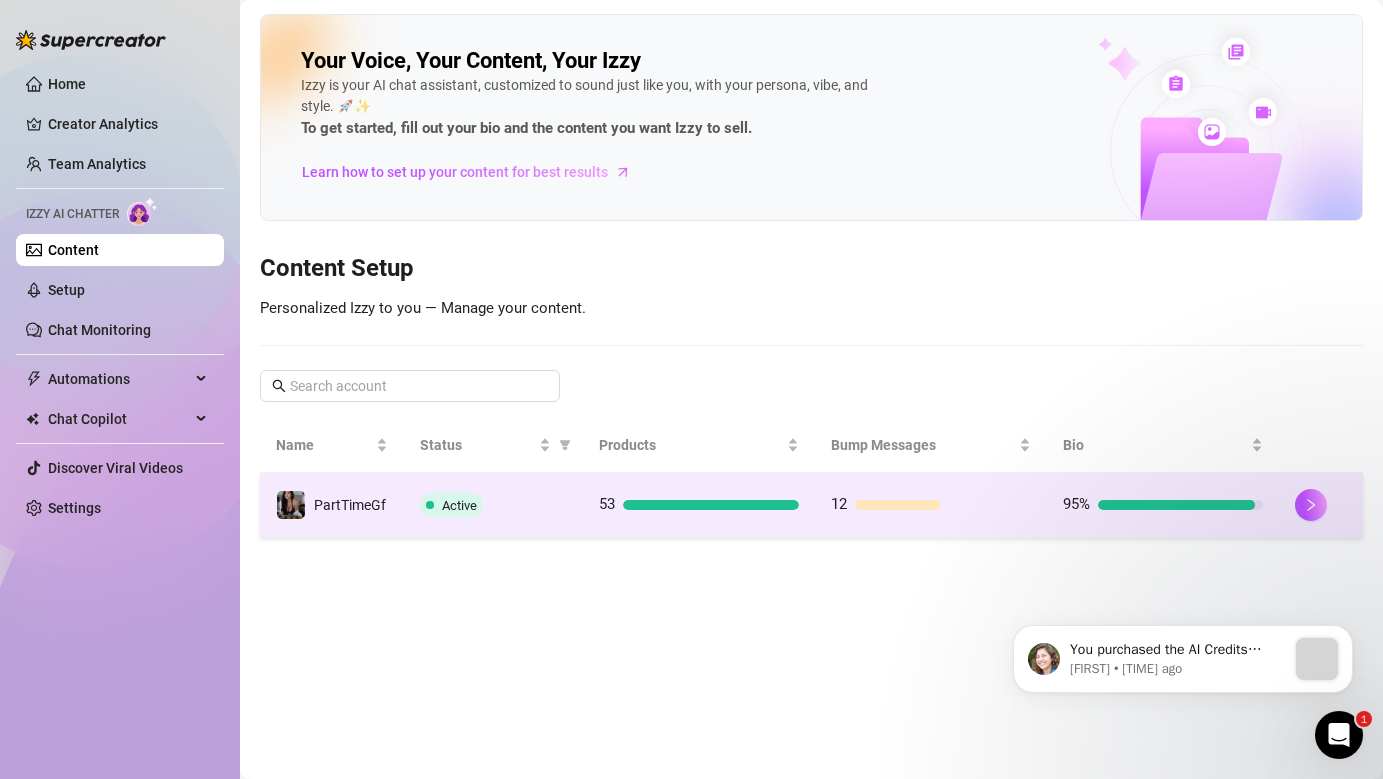 click on "Active" at bounding box center [459, 505] 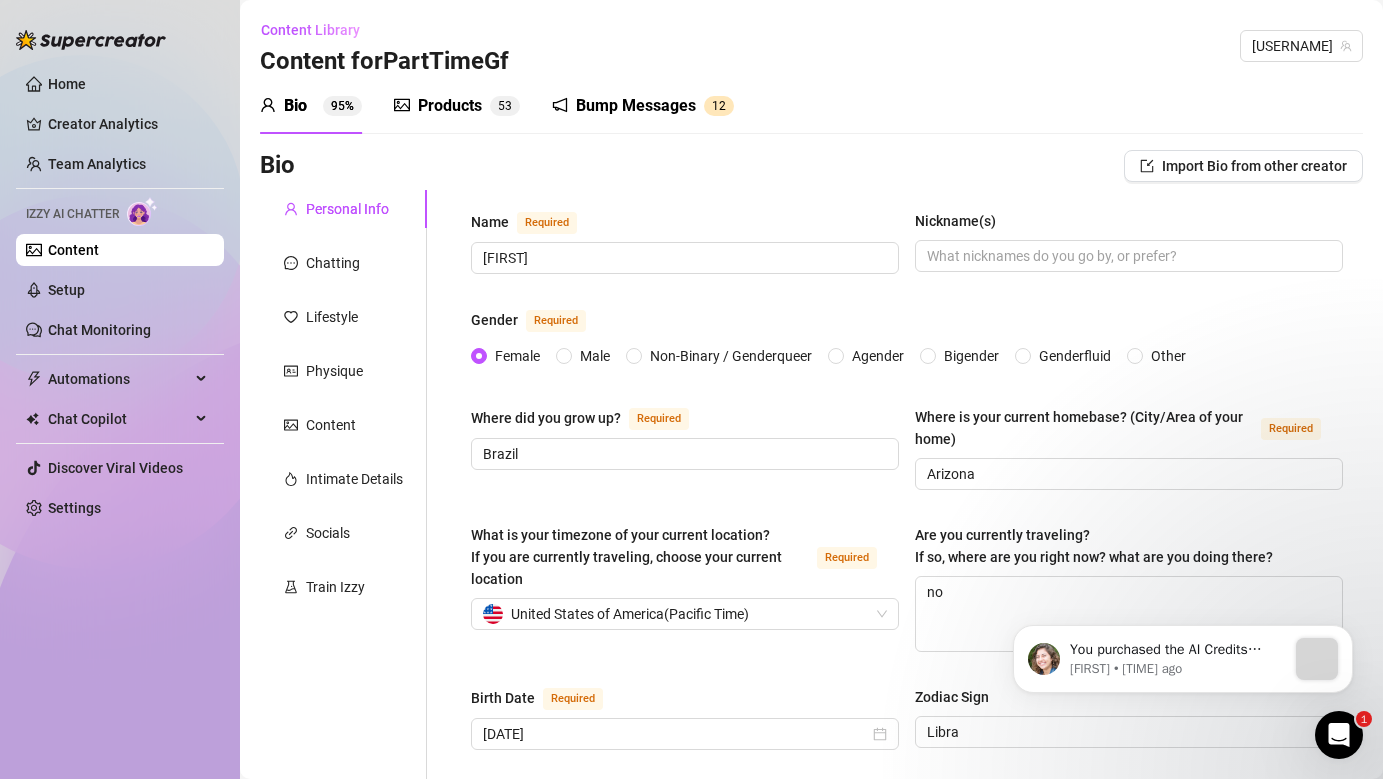 click on "Bio" at bounding box center (295, 106) 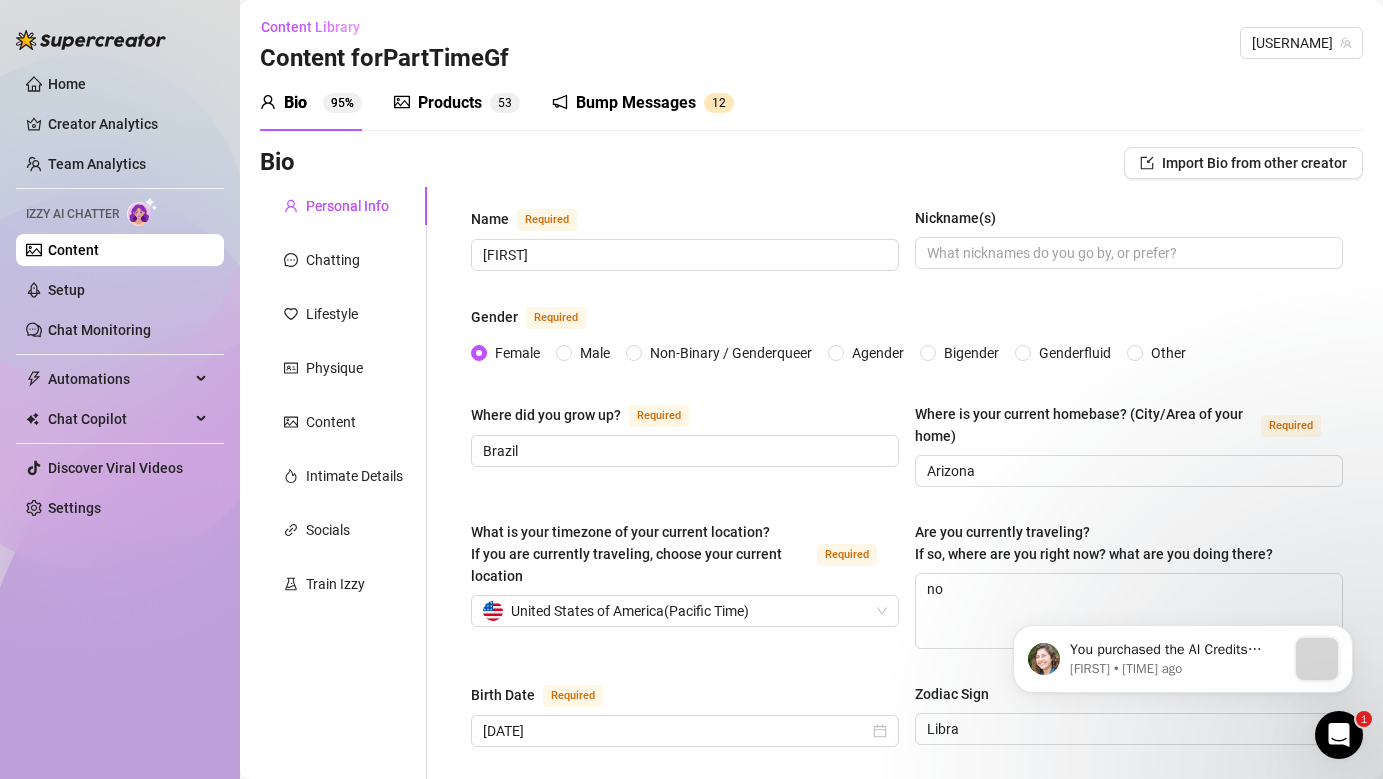 scroll, scrollTop: 0, scrollLeft: 0, axis: both 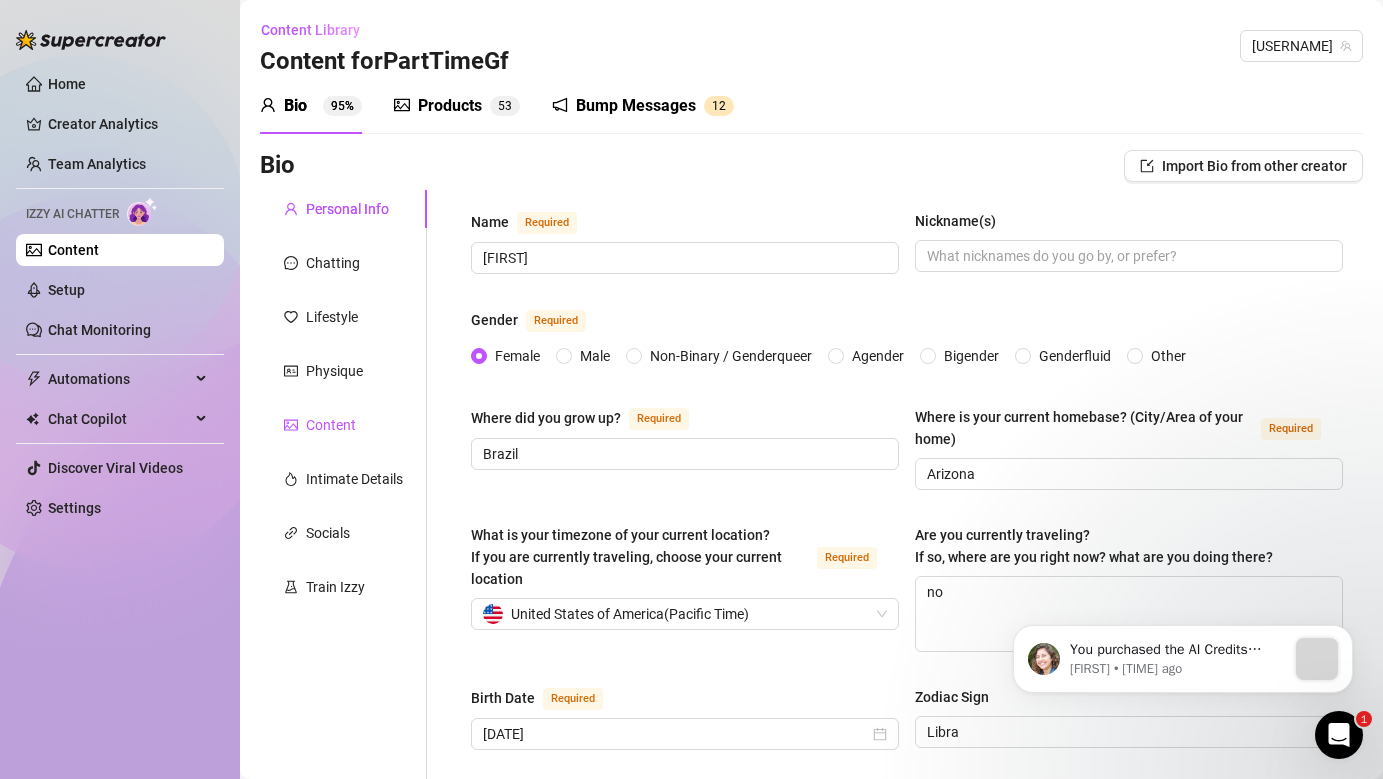 click on "Content" at bounding box center (331, 425) 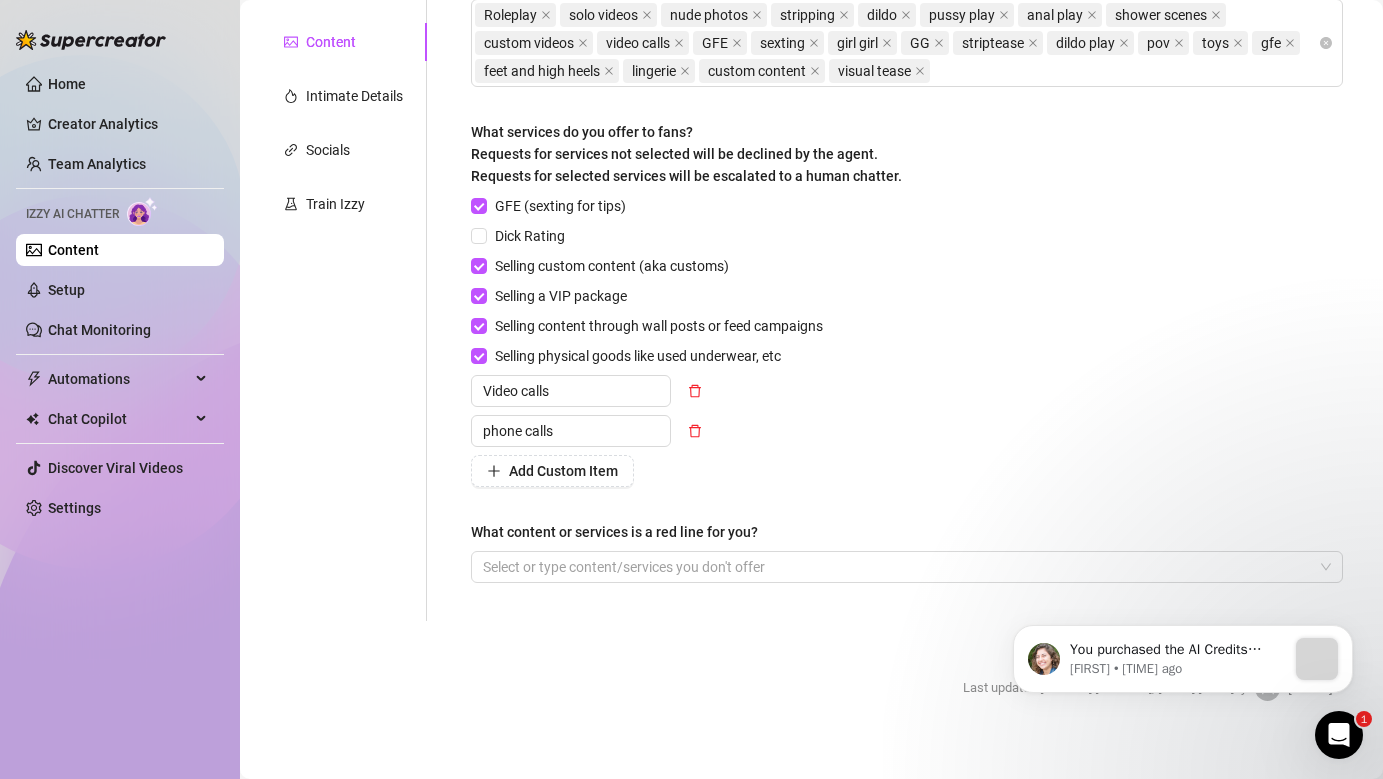 scroll, scrollTop: 399, scrollLeft: 0, axis: vertical 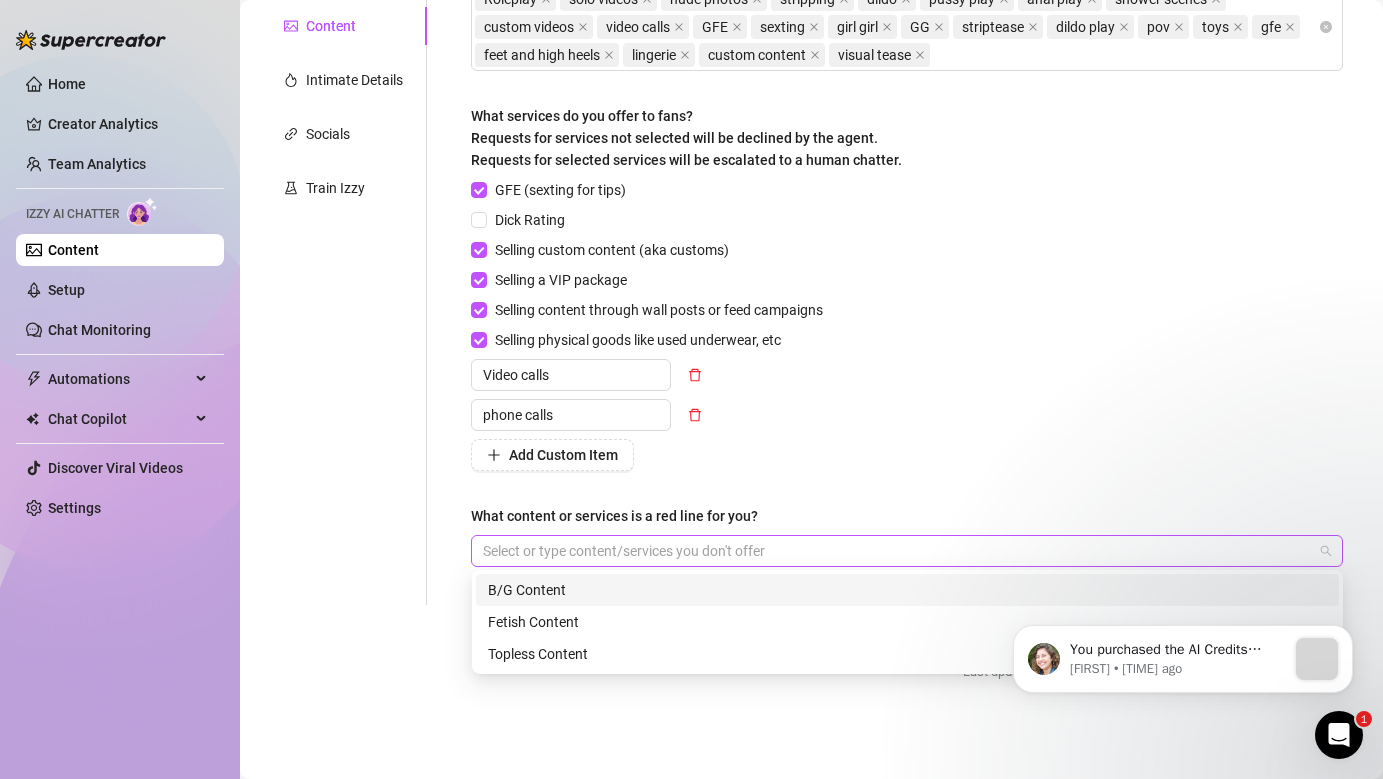 click at bounding box center [896, 551] 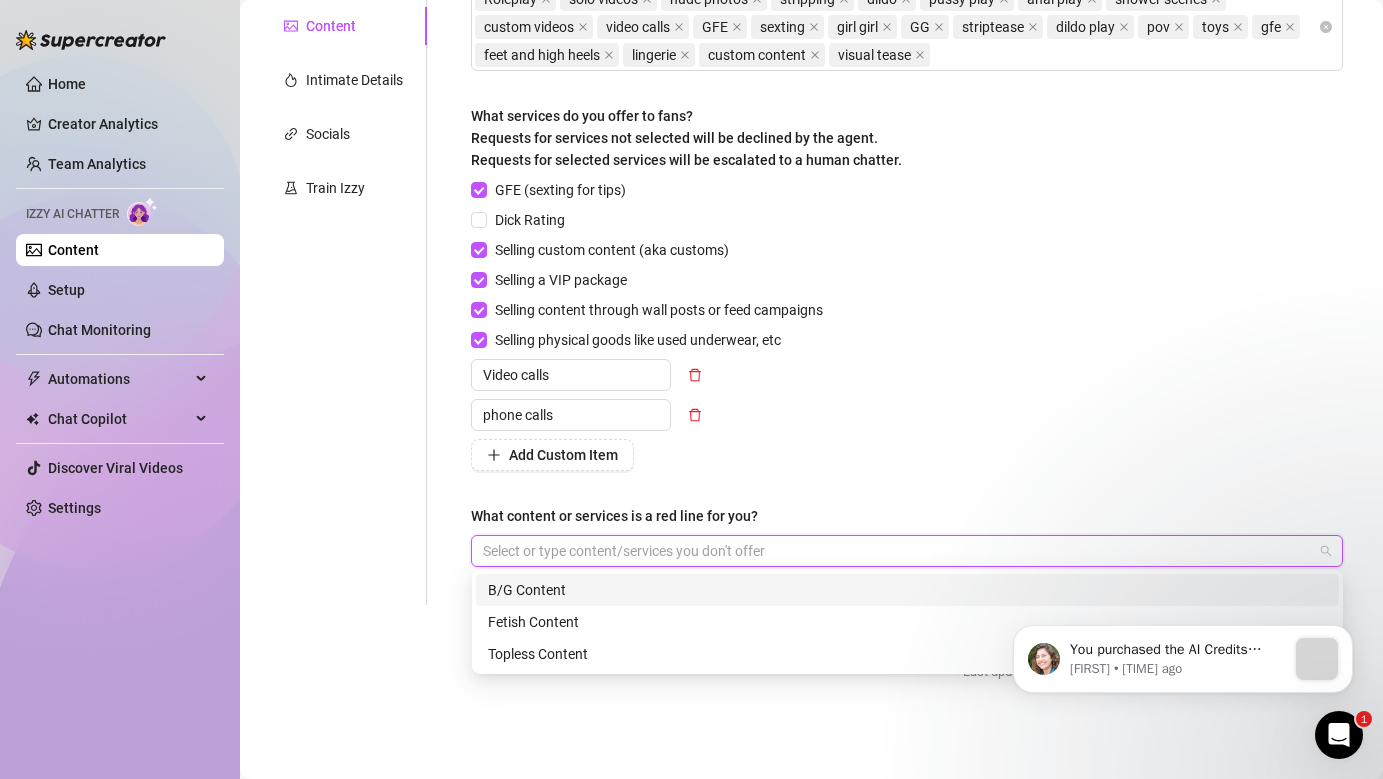 click on "B/G Content" at bounding box center [907, 590] 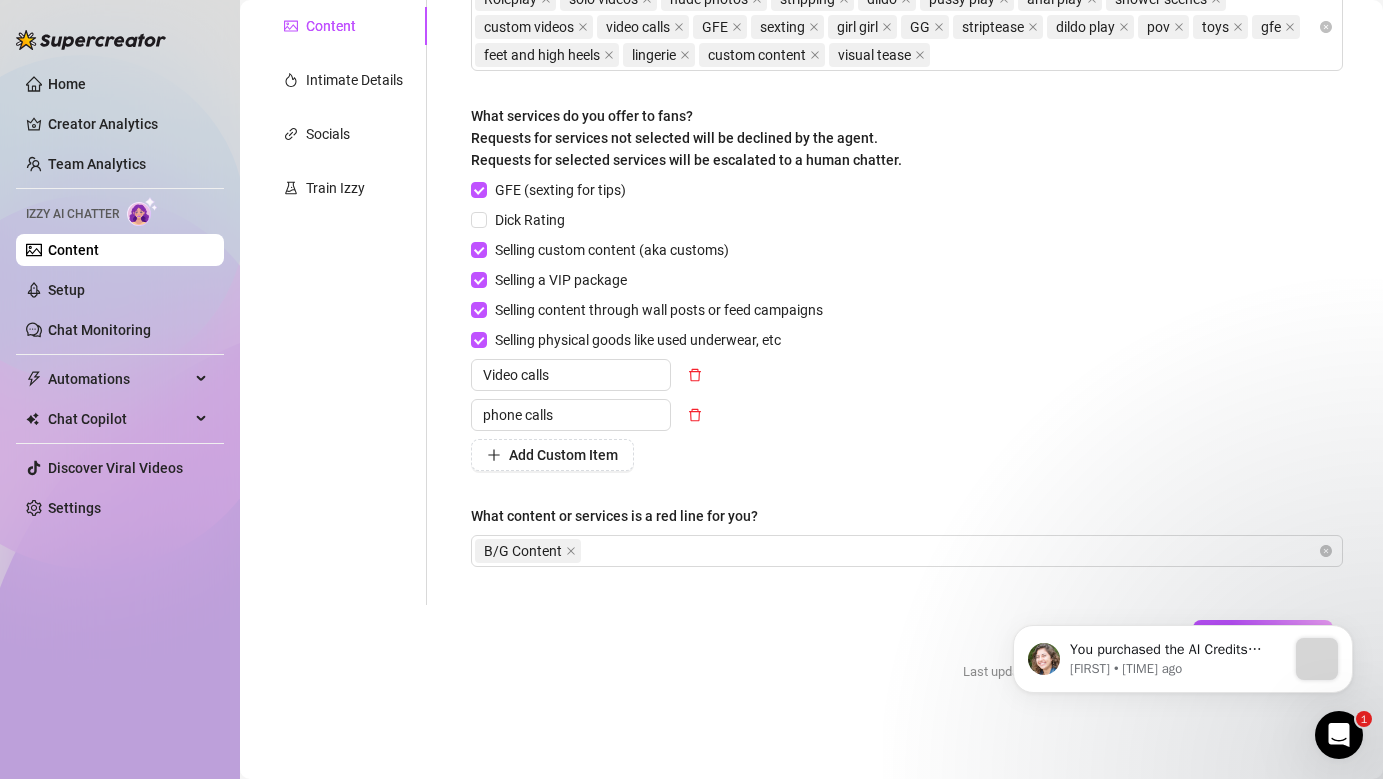 click on "Describe your niche and what content your fans are looking for in 2-3 sentences Required My niche is the Girlfriend experience. My fans come to me to get to know me better, get naughty and stay in touch. My content’s a mix of soft and filthy — teasing, personal, and made to feel like it’s just for you. Most guys come to me for that connection… like I’m their online girlfriend who actually turns them on. What content do you offer on your page? (e.g Roleplay, Workout, etc.) Roleplay solo videos nude photos stripping dildo pussy play anal play shower scenes custom videos video calls GFE sexting girl girl GG striptease dildo play pov toys gfe feet and high heels lingerie custom content visual tease What services do you offer to fans? Requests for services not selected will be declined by the agent. Requests for selected services will be escalated to a human chatter. GFE (sexting for tips) Dick Rating Selling custom content (aka customs) Selling a VIP package Video calls phone calls Add Custom Item" at bounding box center [907, 198] 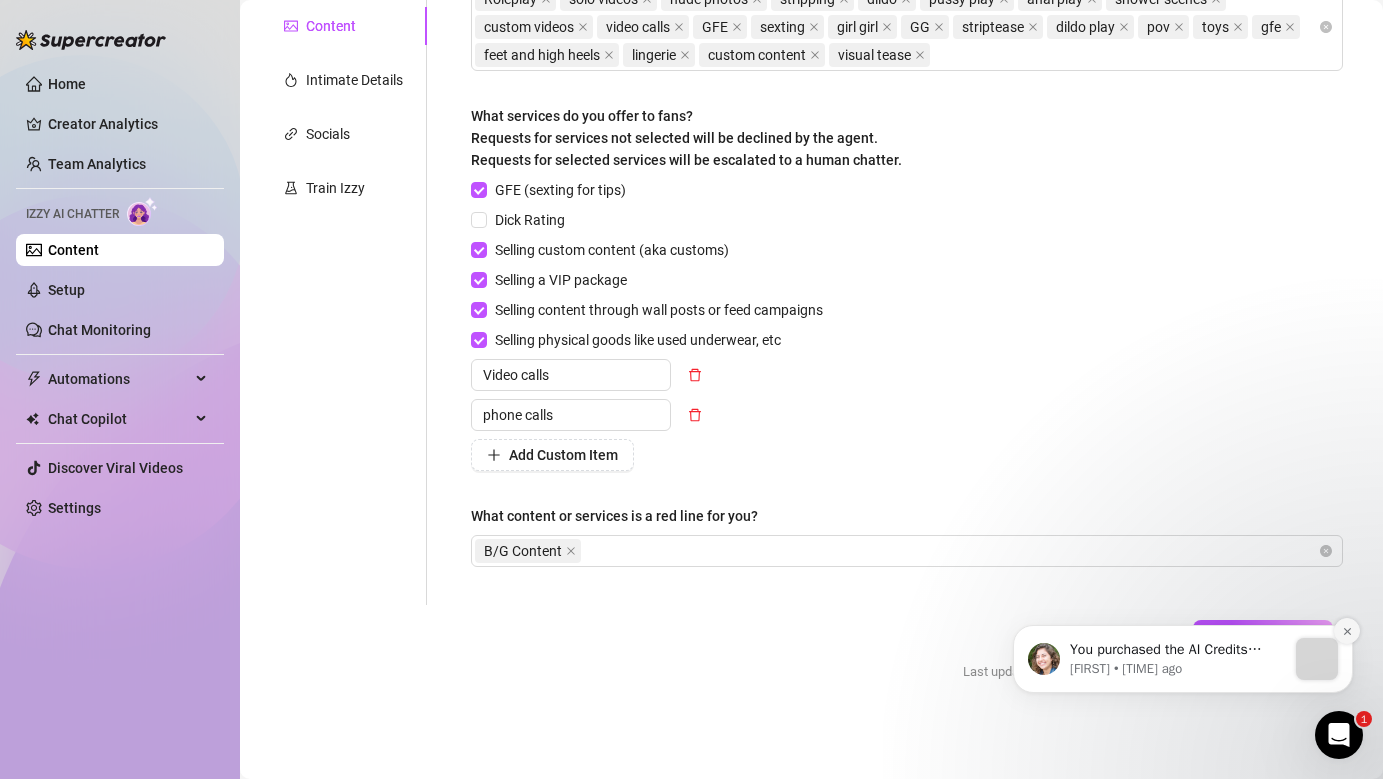 click 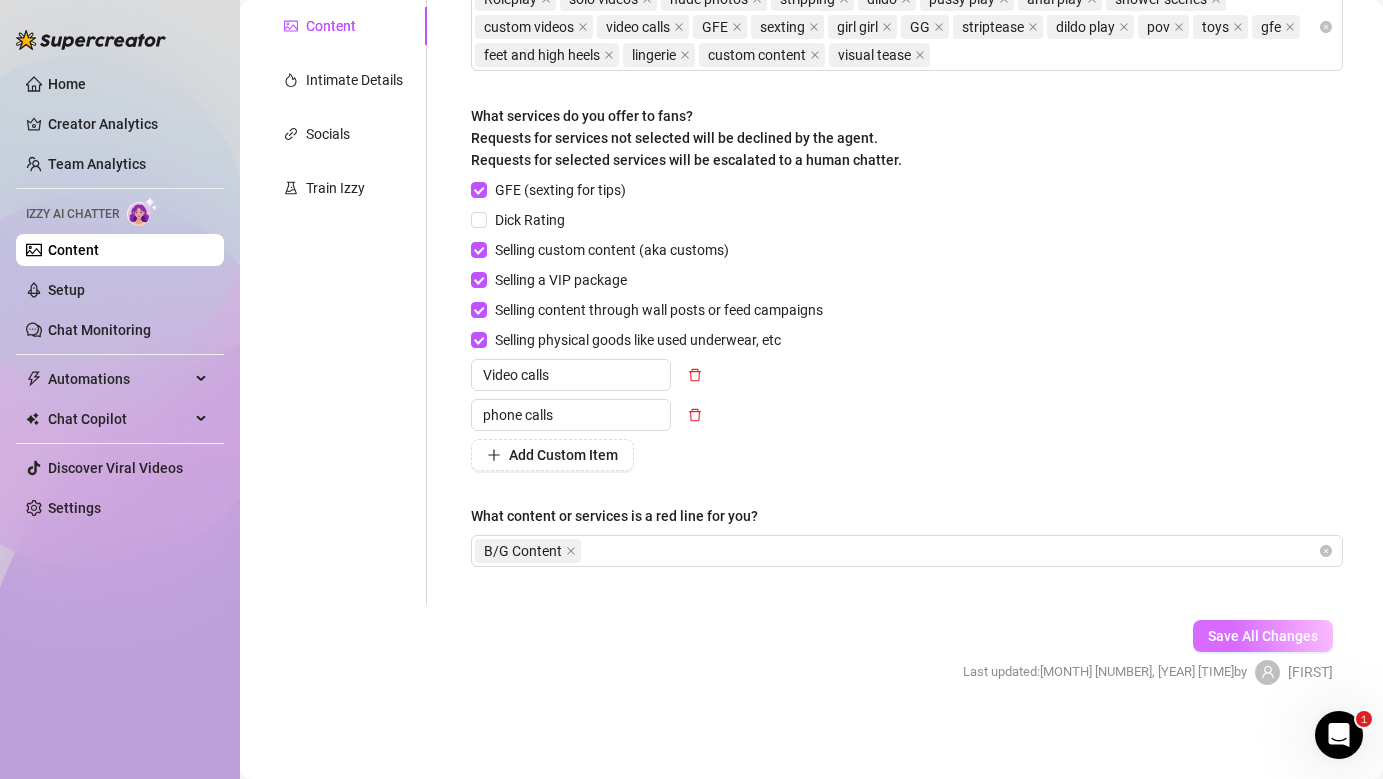 click on "Save All Changes" at bounding box center [1263, 636] 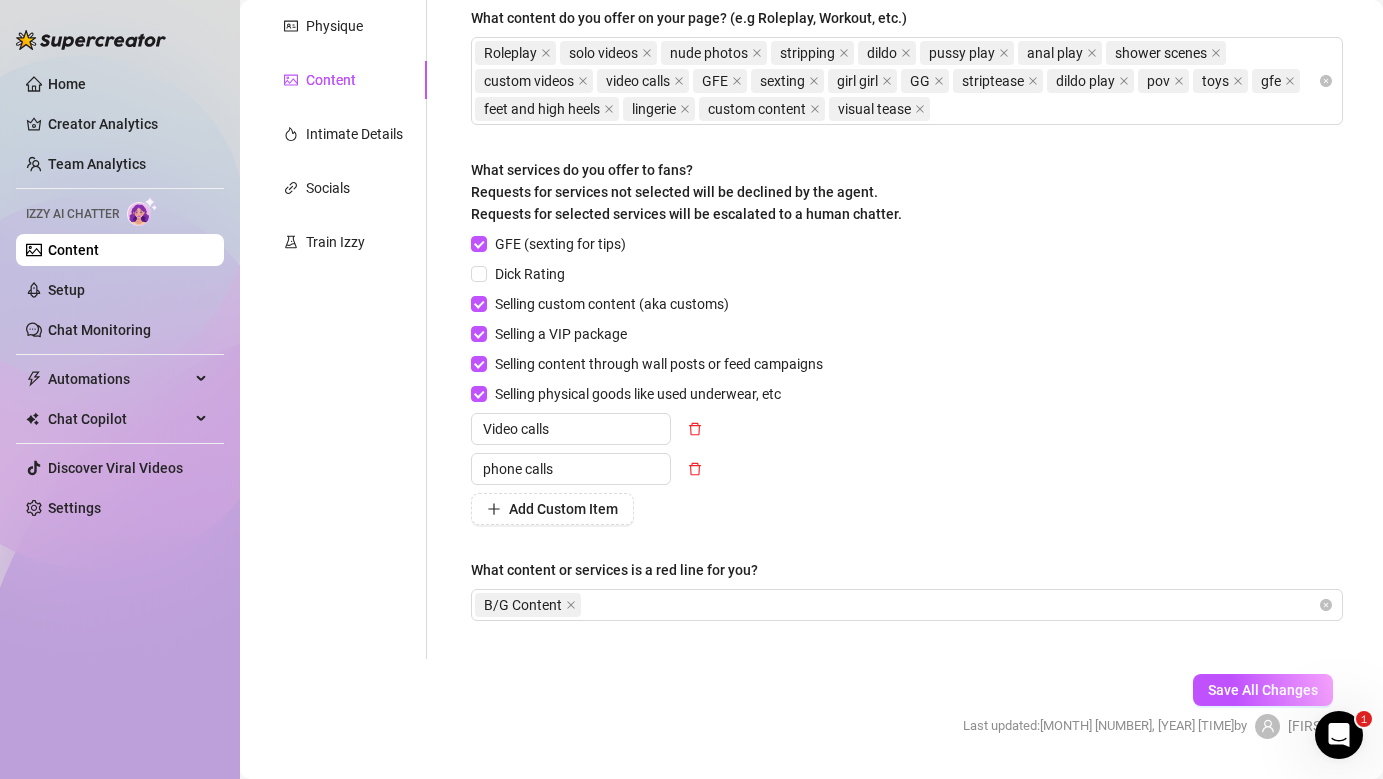 scroll, scrollTop: 399, scrollLeft: 0, axis: vertical 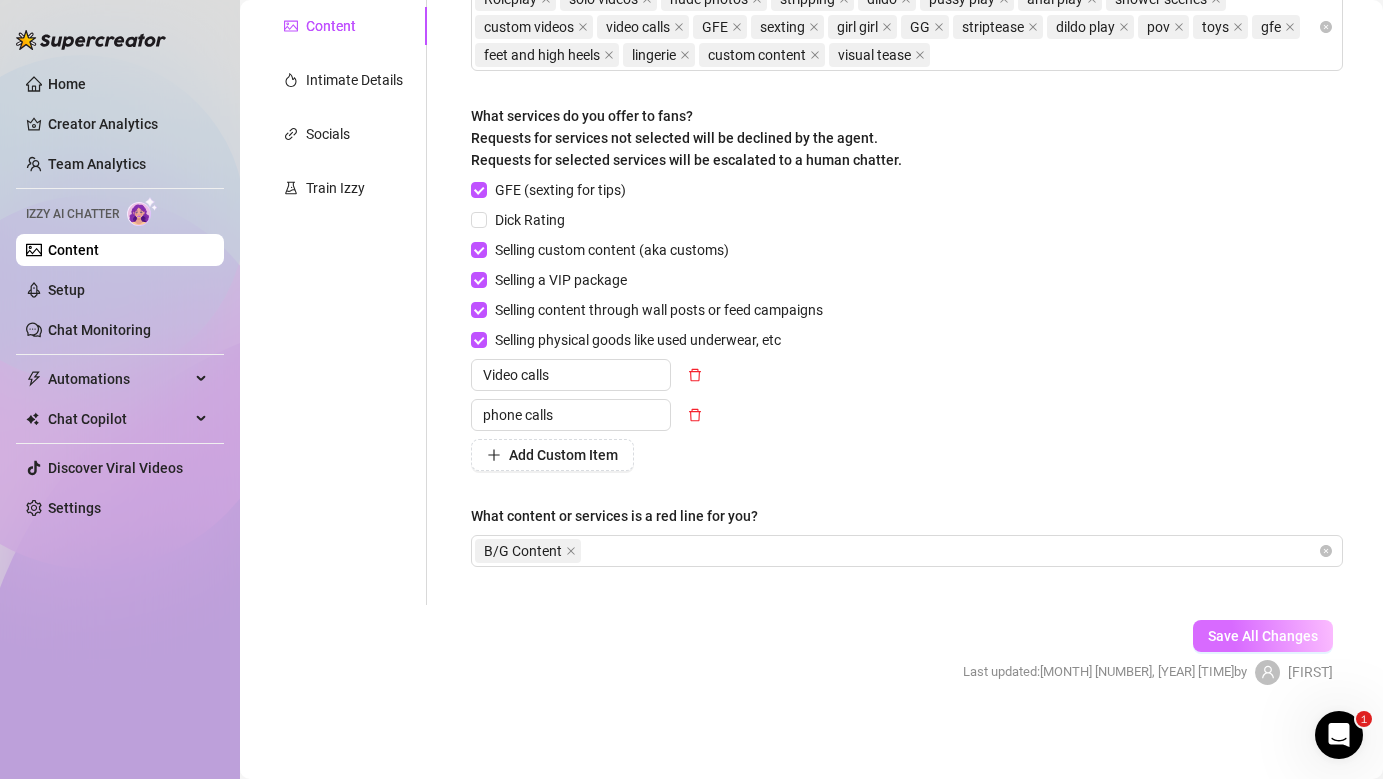 click on "Save All Changes" at bounding box center (1263, 636) 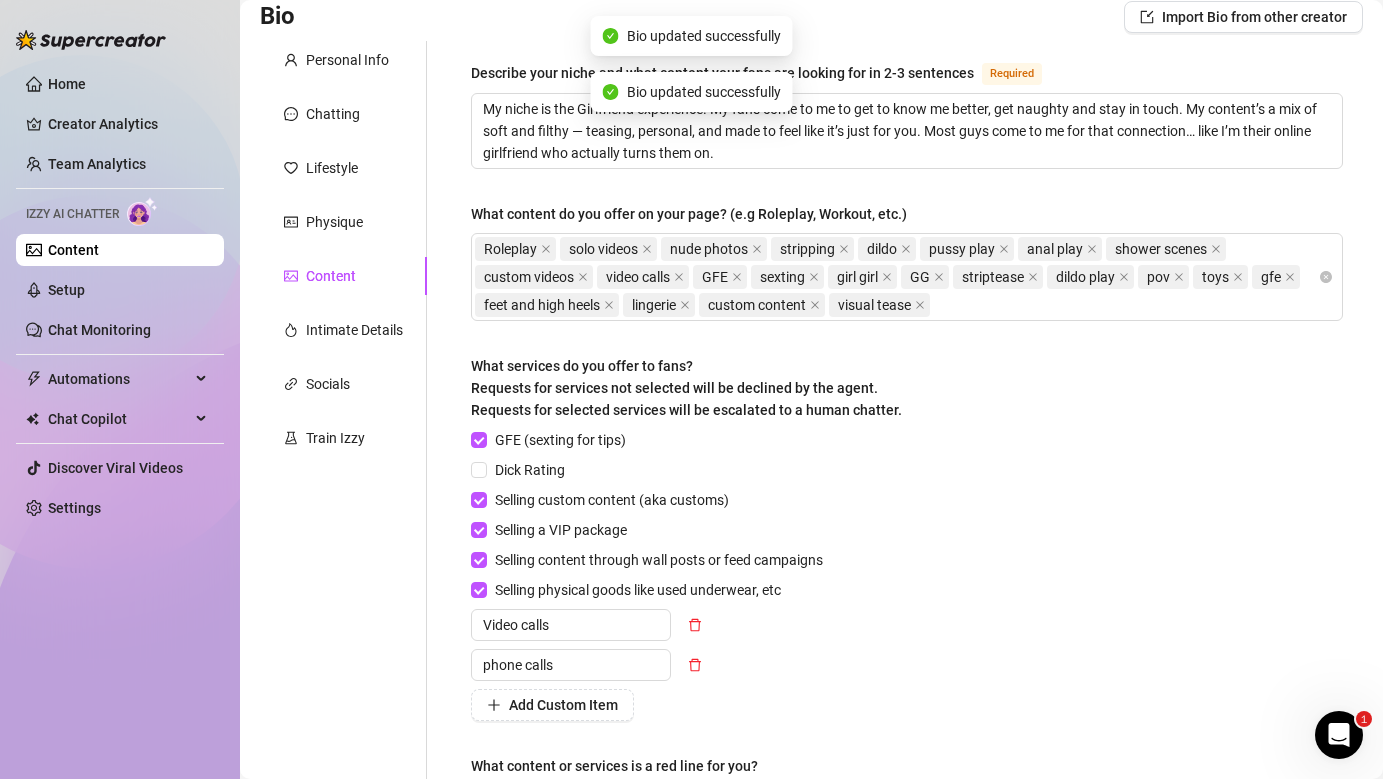 scroll, scrollTop: 0, scrollLeft: 0, axis: both 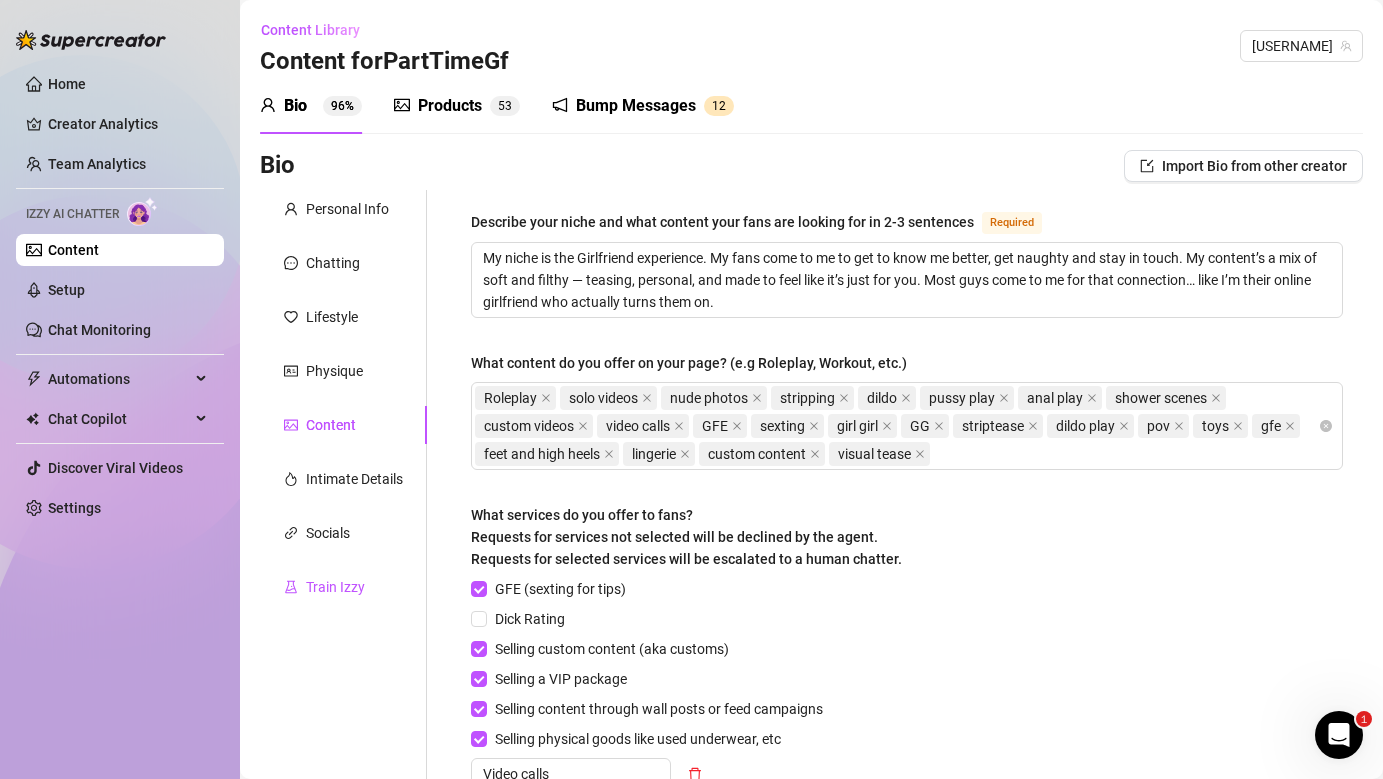 click on "Train Izzy" at bounding box center [335, 587] 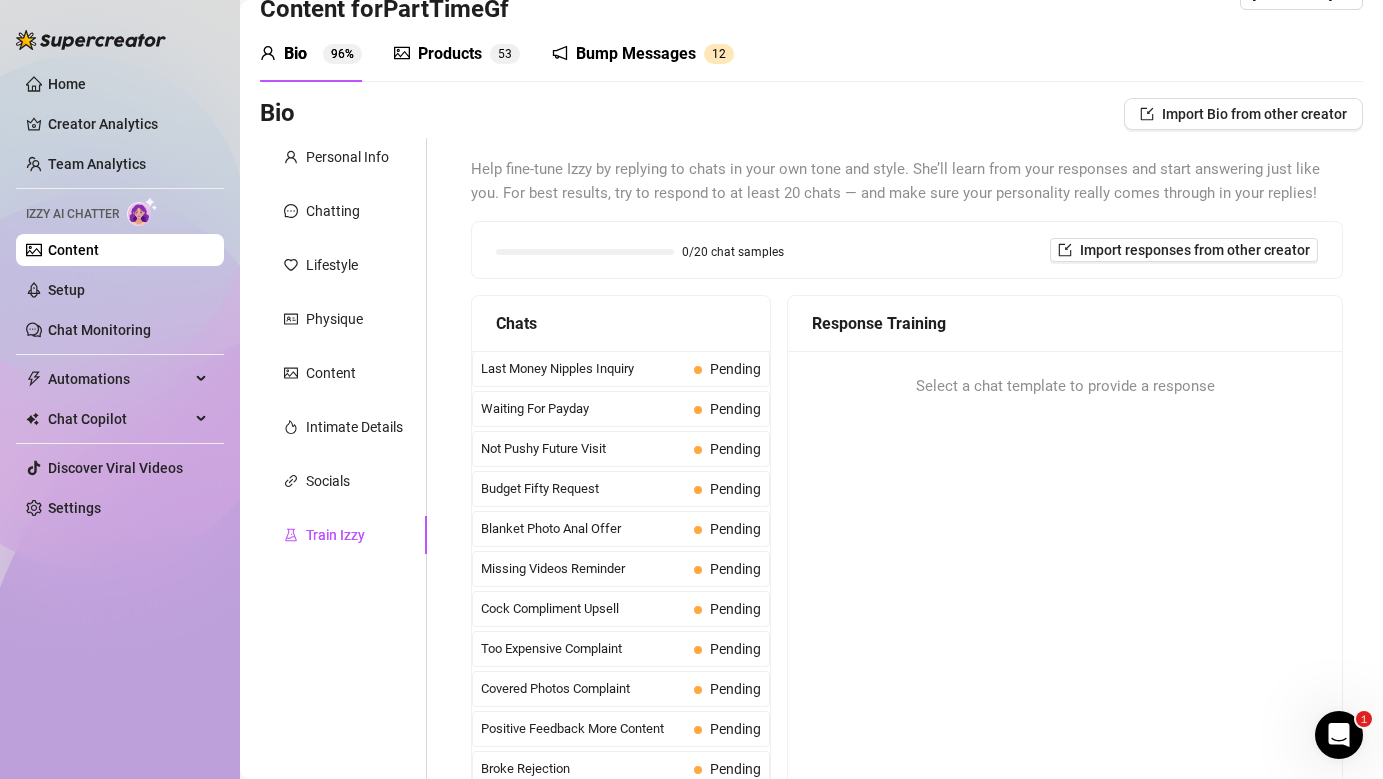 scroll, scrollTop: 0, scrollLeft: 0, axis: both 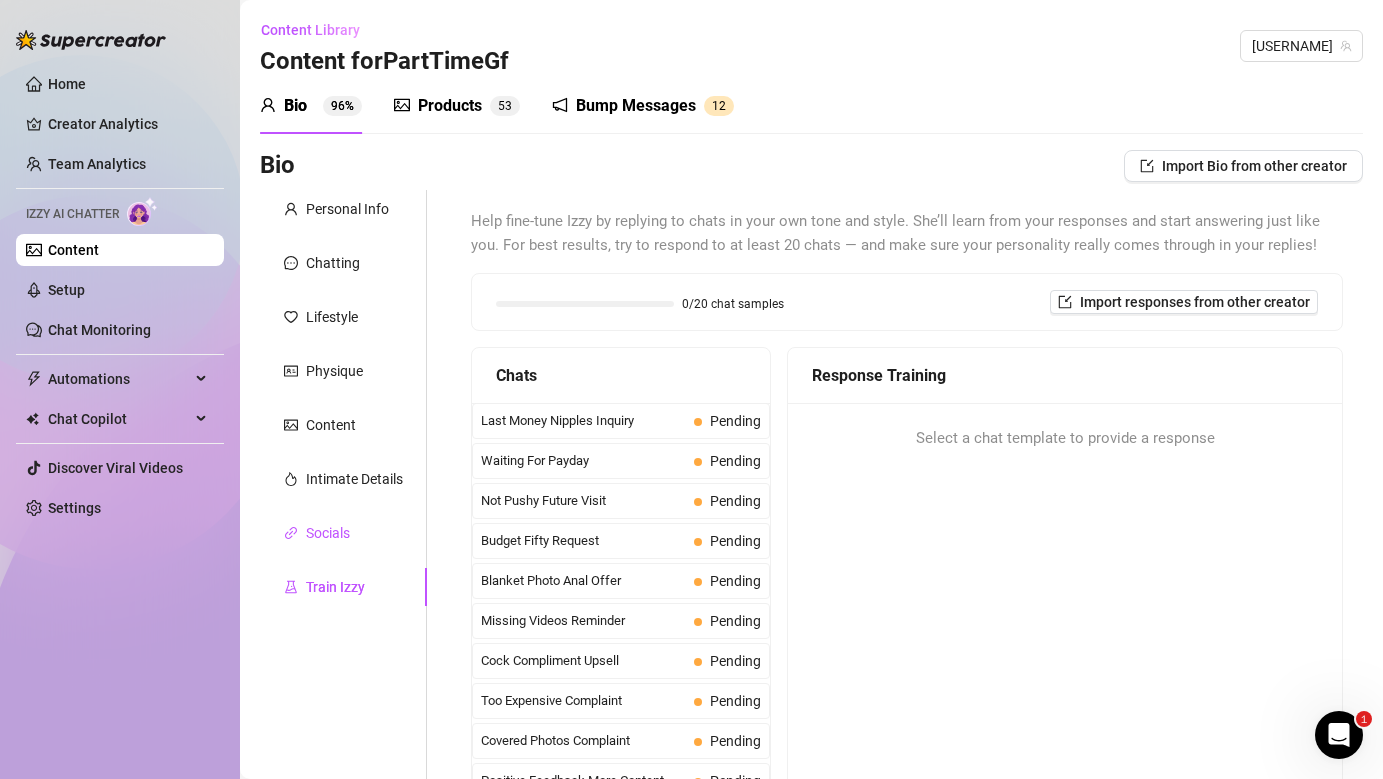 click on "Socials" at bounding box center [328, 533] 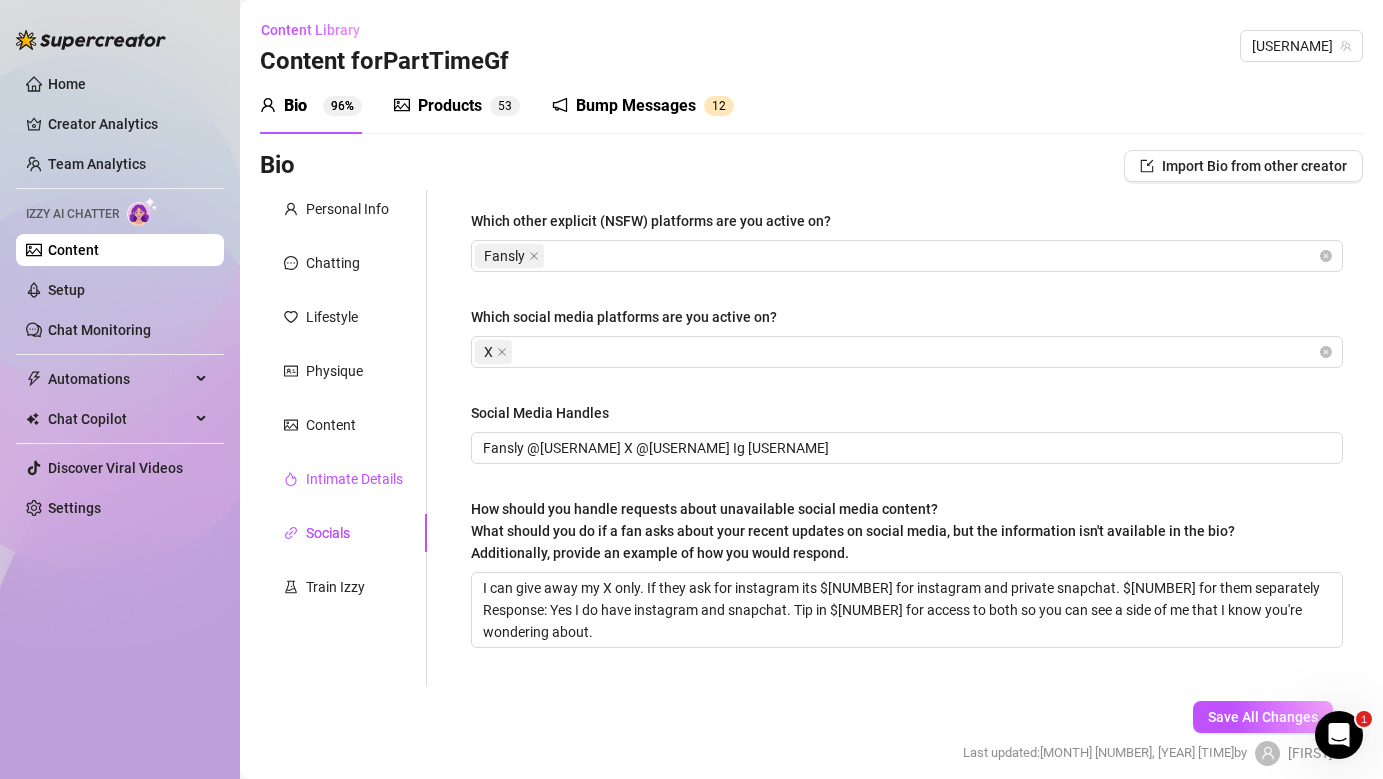 click on "Intimate Details" at bounding box center [354, 479] 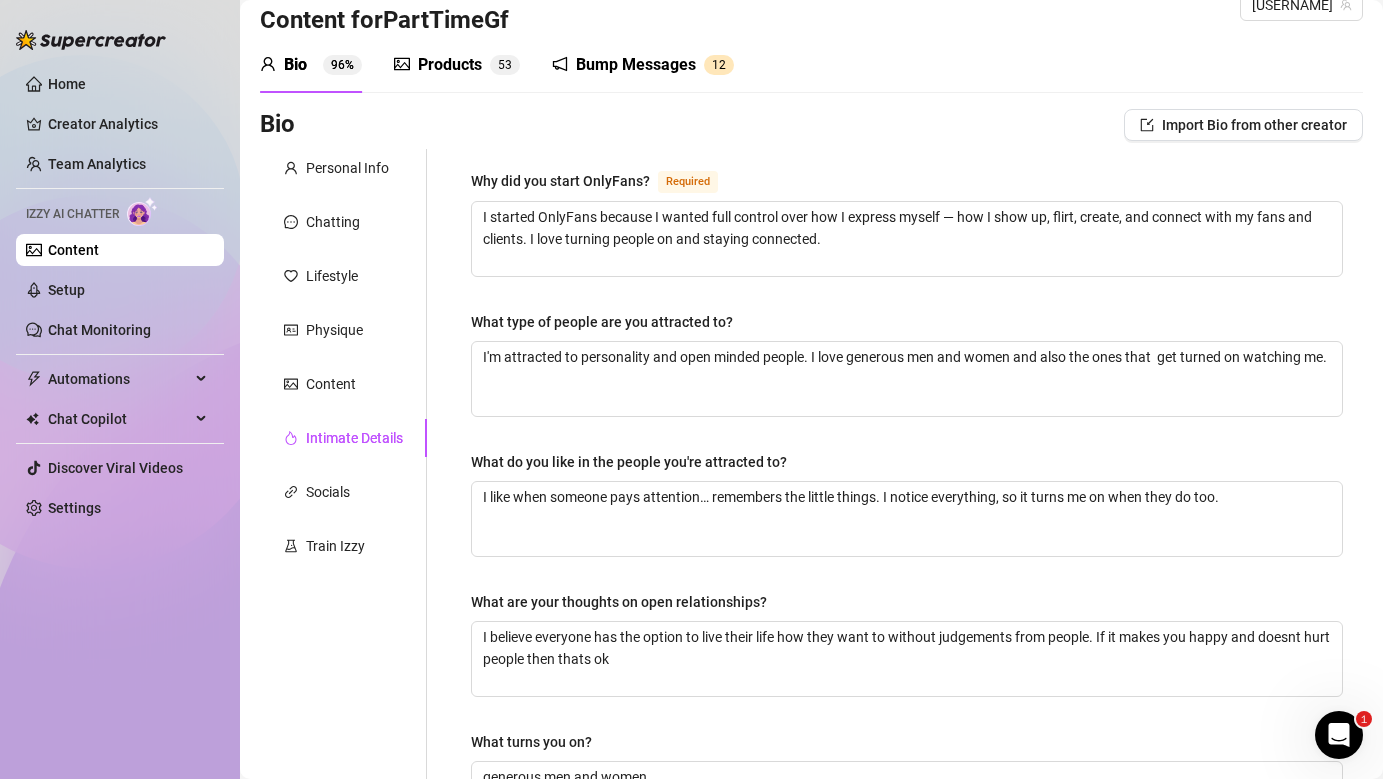 scroll, scrollTop: 0, scrollLeft: 0, axis: both 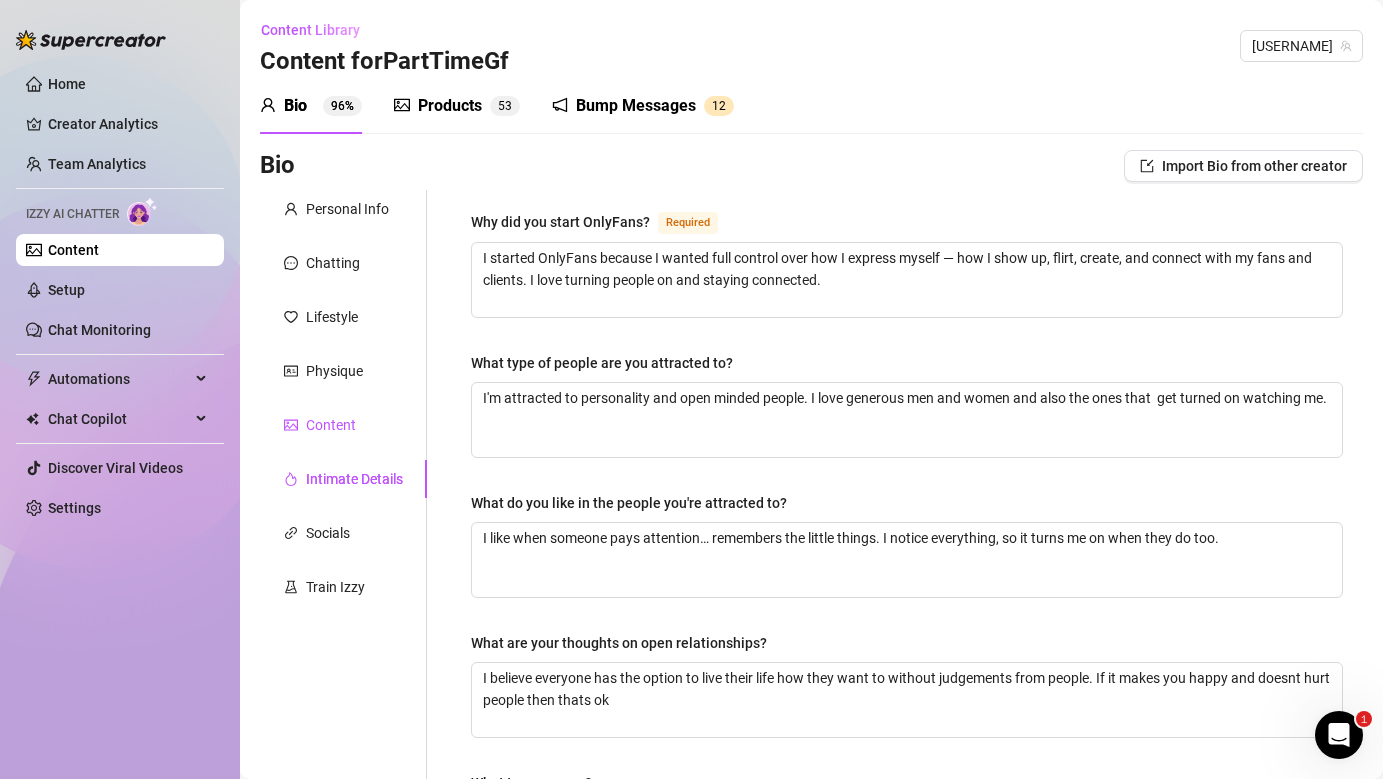 click on "Content" at bounding box center [331, 425] 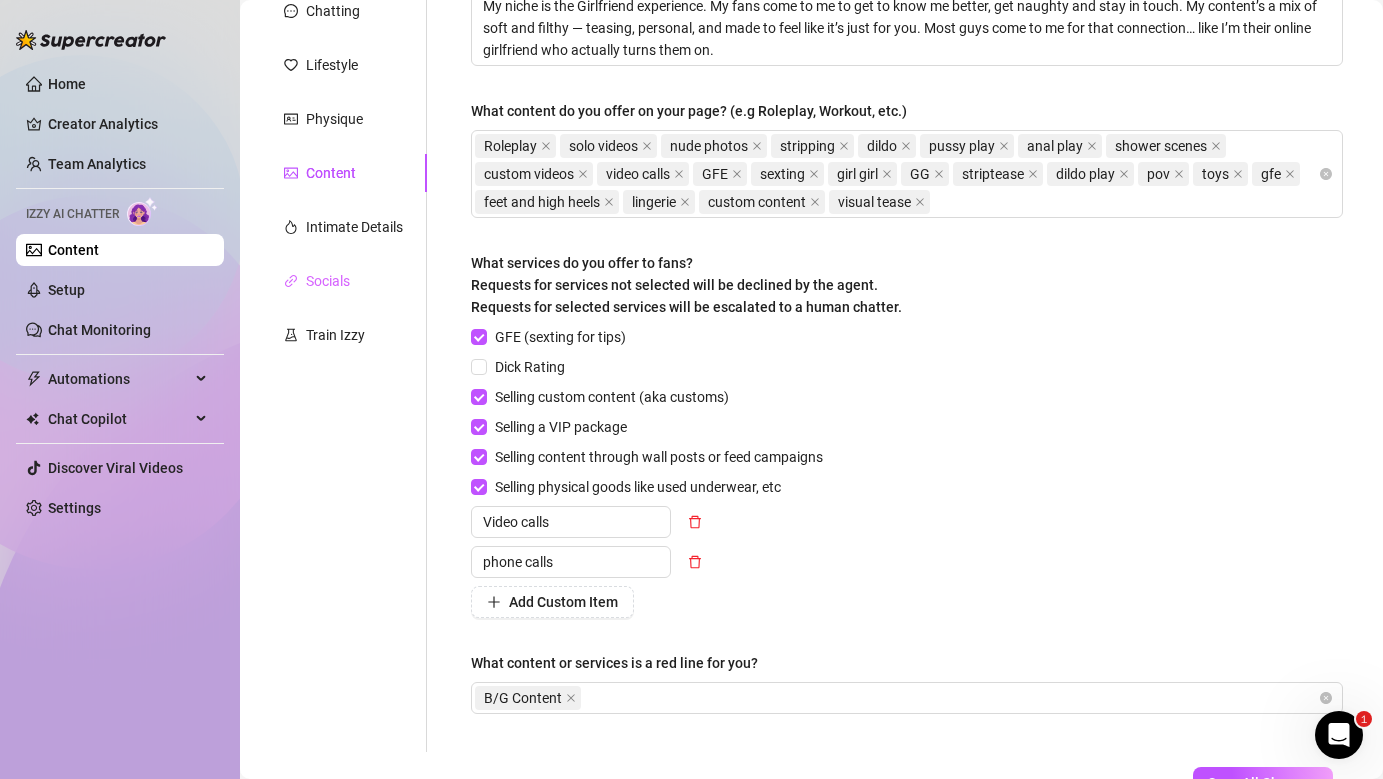 scroll, scrollTop: 0, scrollLeft: 0, axis: both 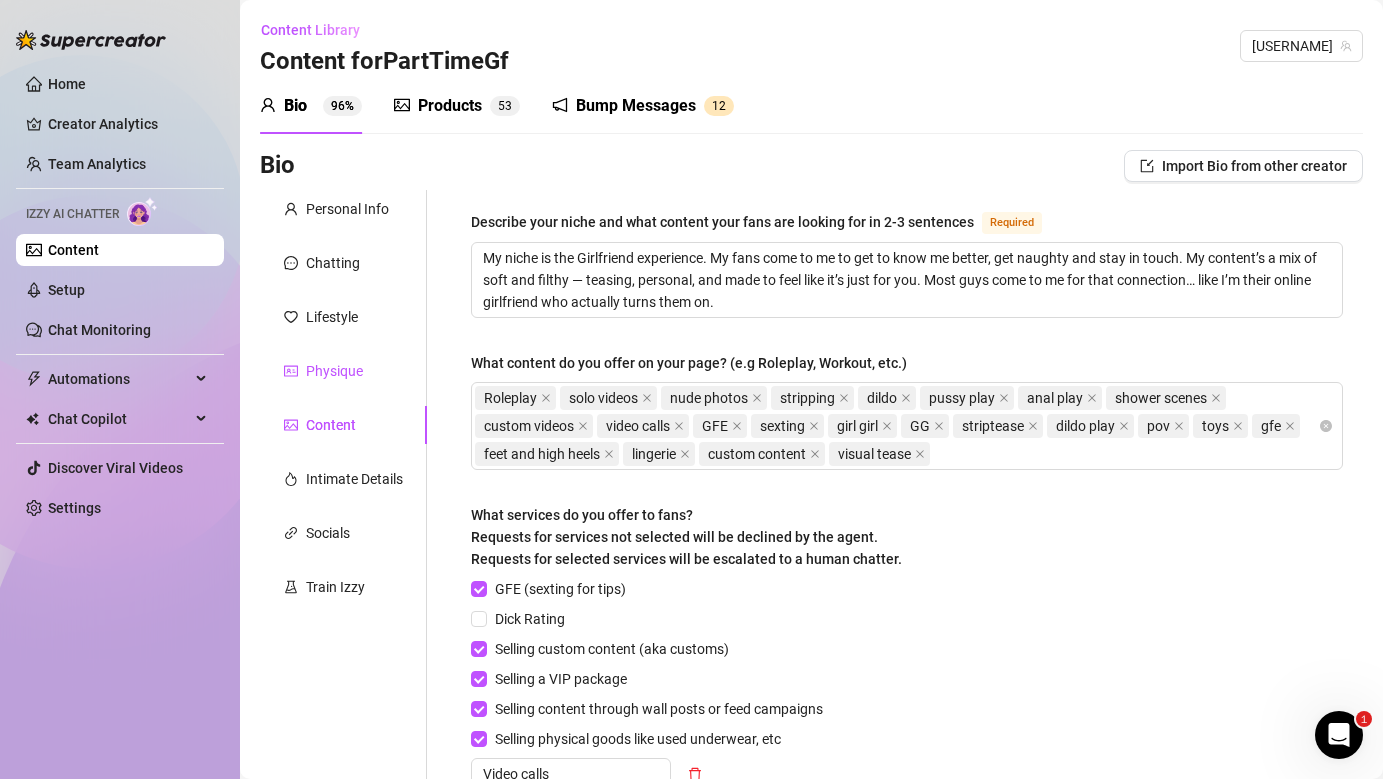click on "Physique" at bounding box center [334, 371] 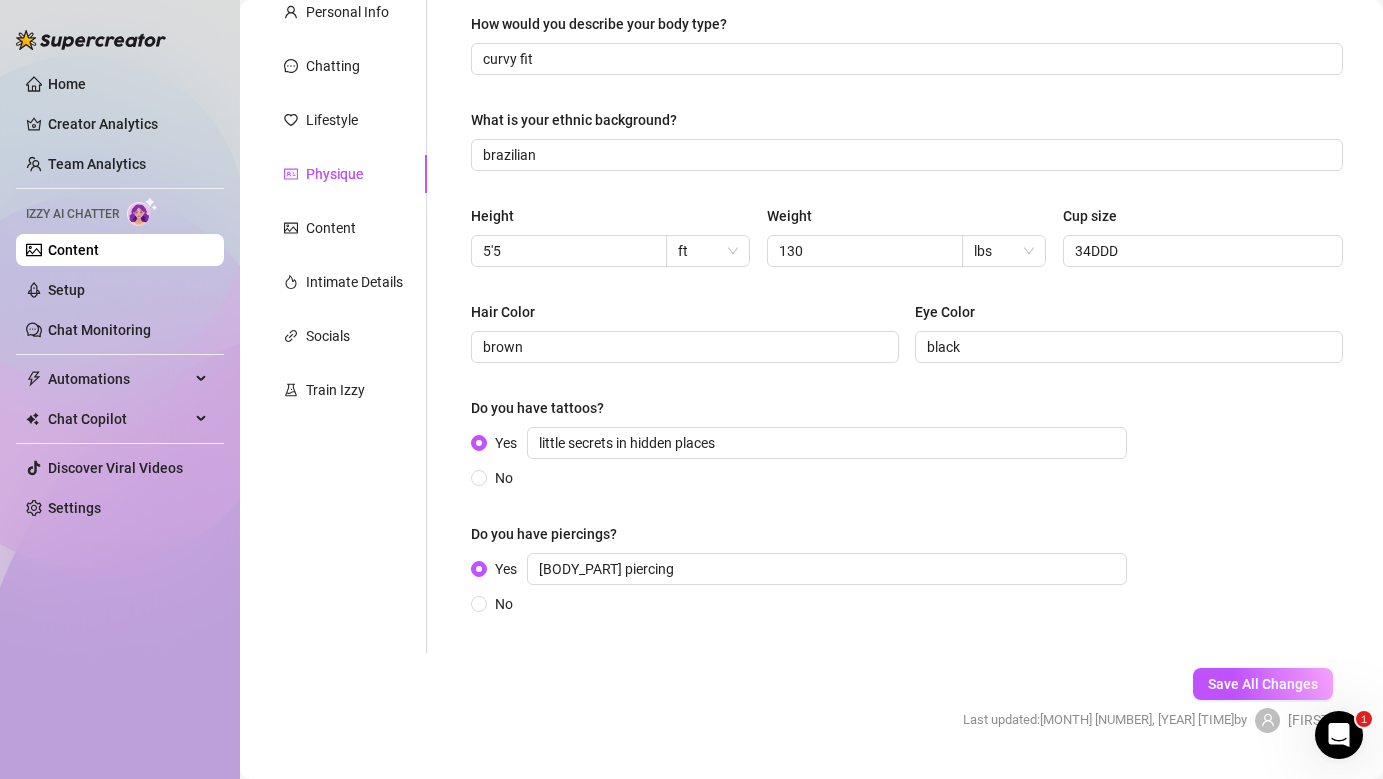 scroll, scrollTop: 0, scrollLeft: 0, axis: both 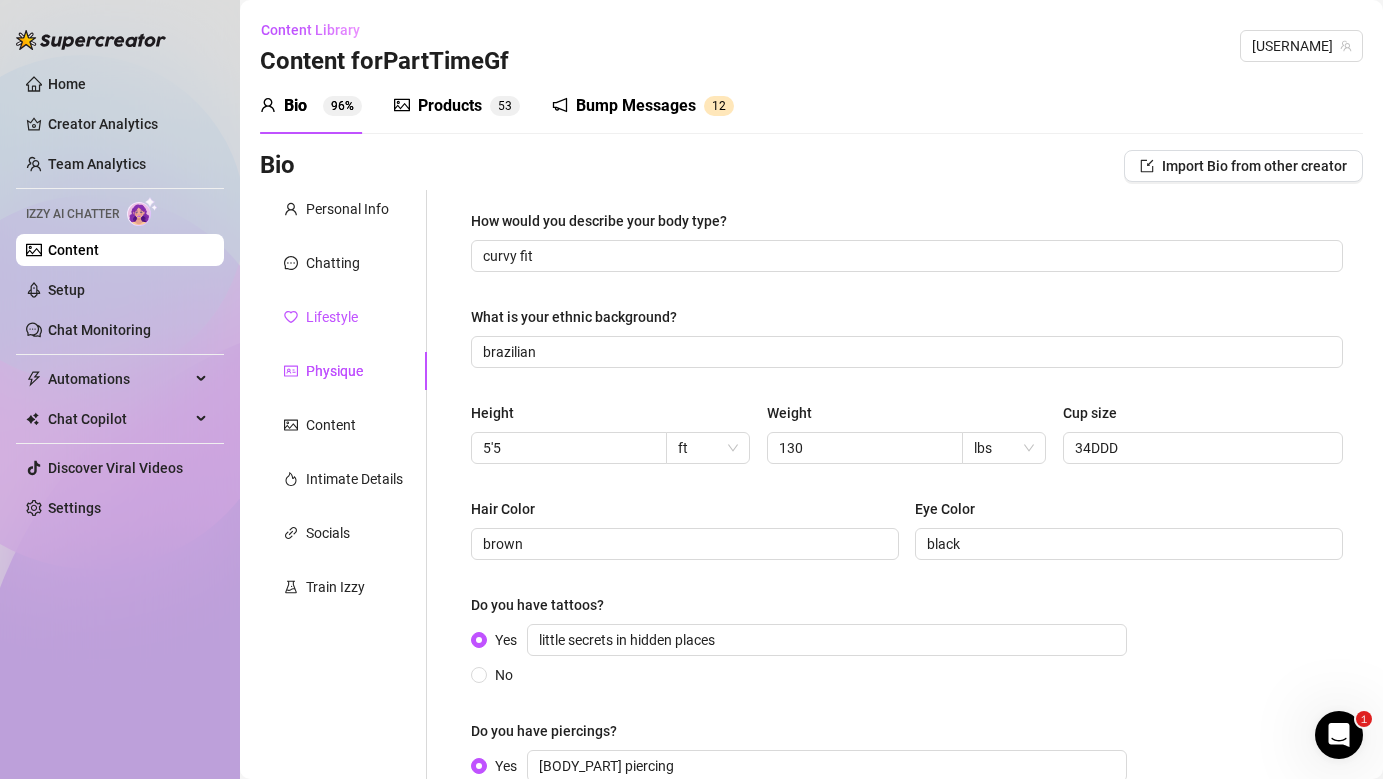 click on "Lifestyle" at bounding box center [332, 317] 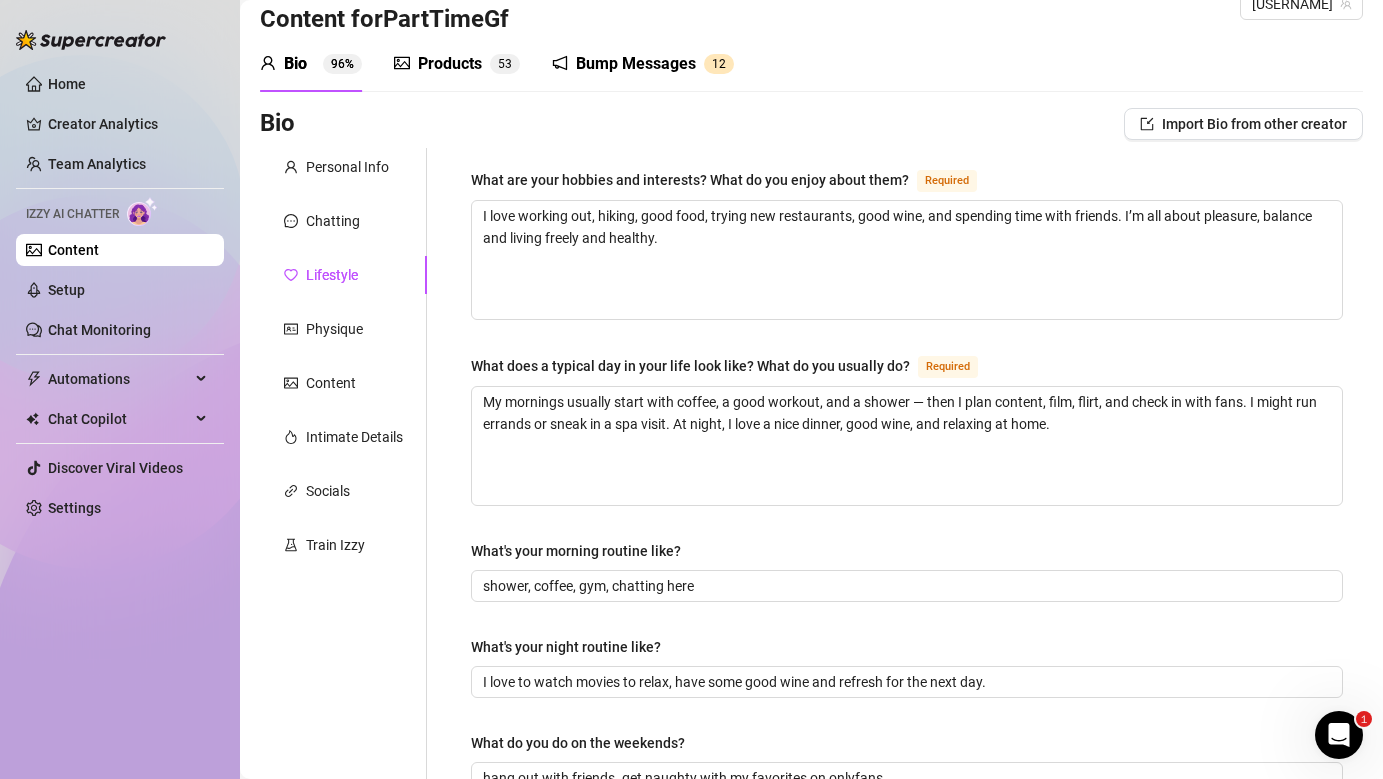 scroll, scrollTop: 0, scrollLeft: 0, axis: both 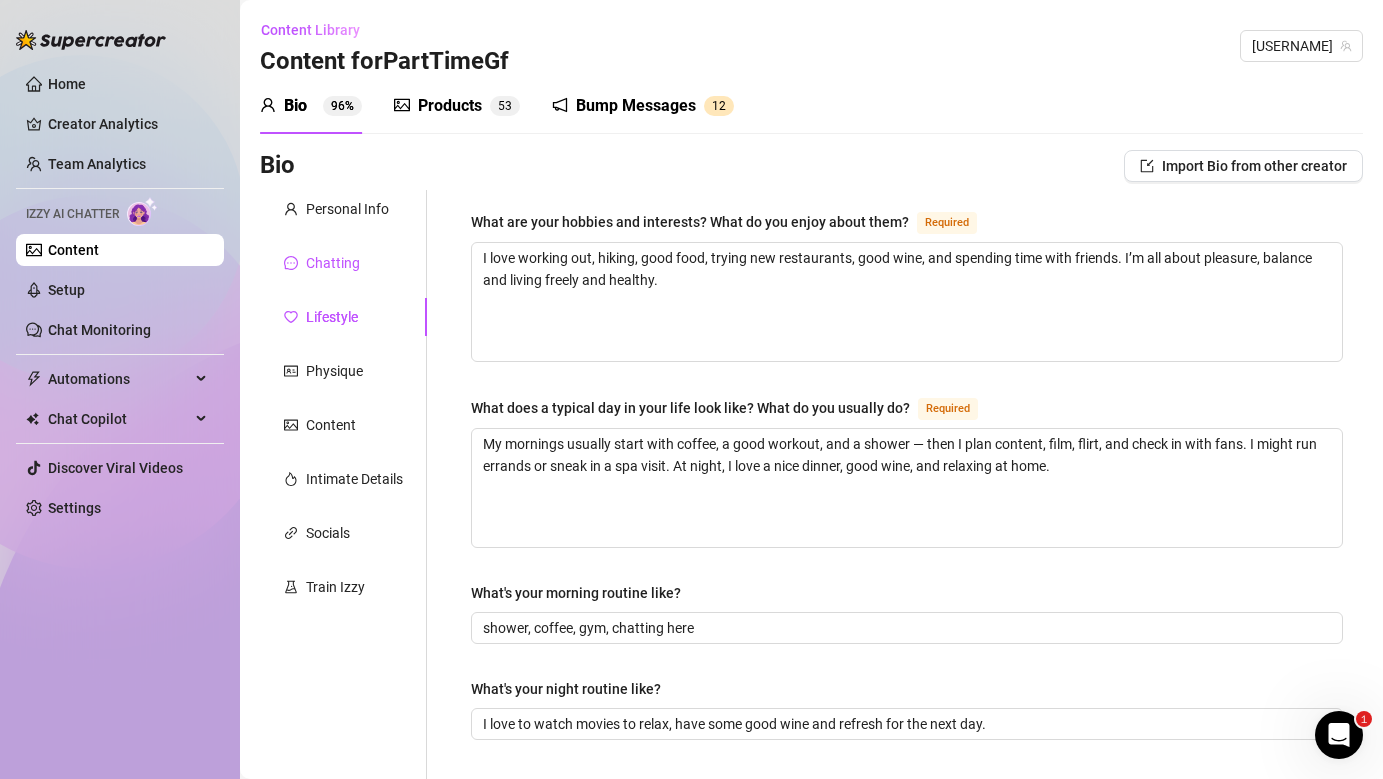 click on "Chatting" at bounding box center [333, 263] 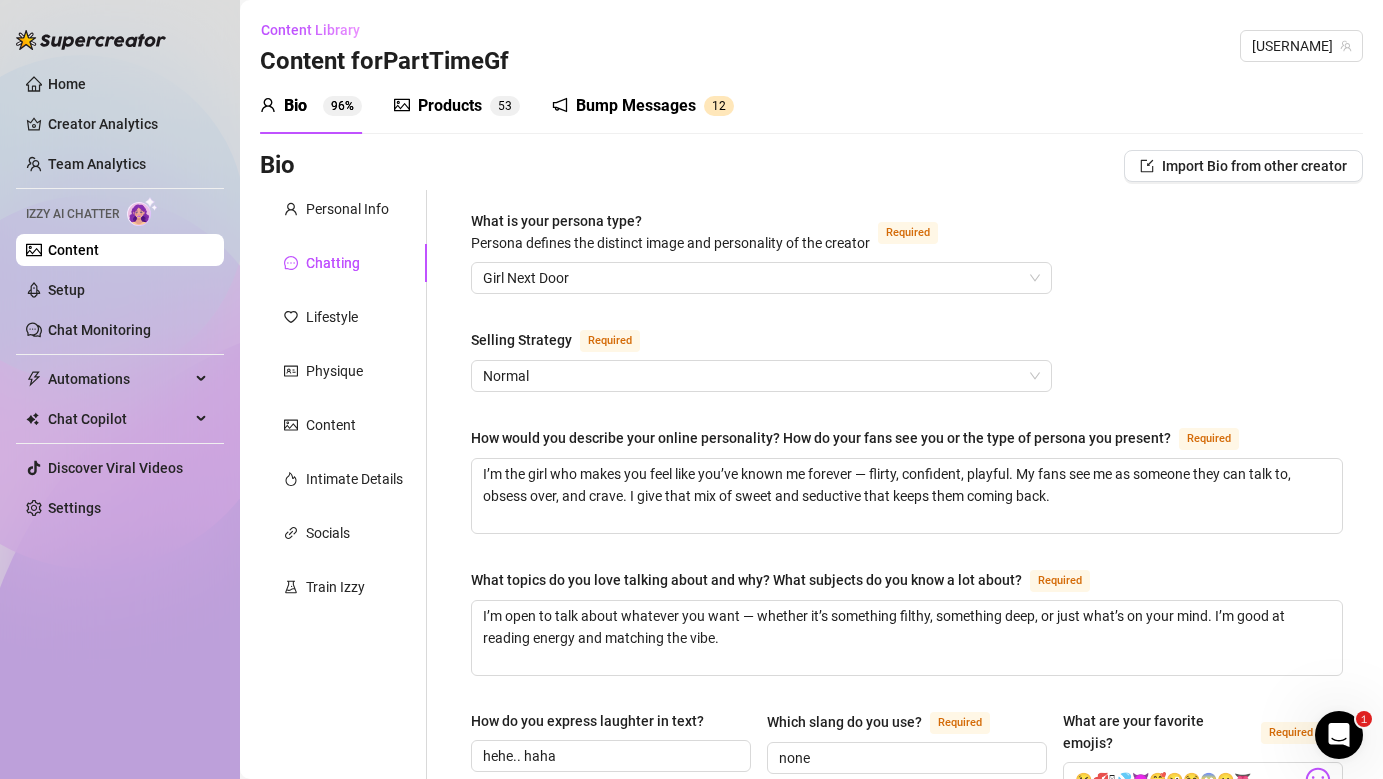 type 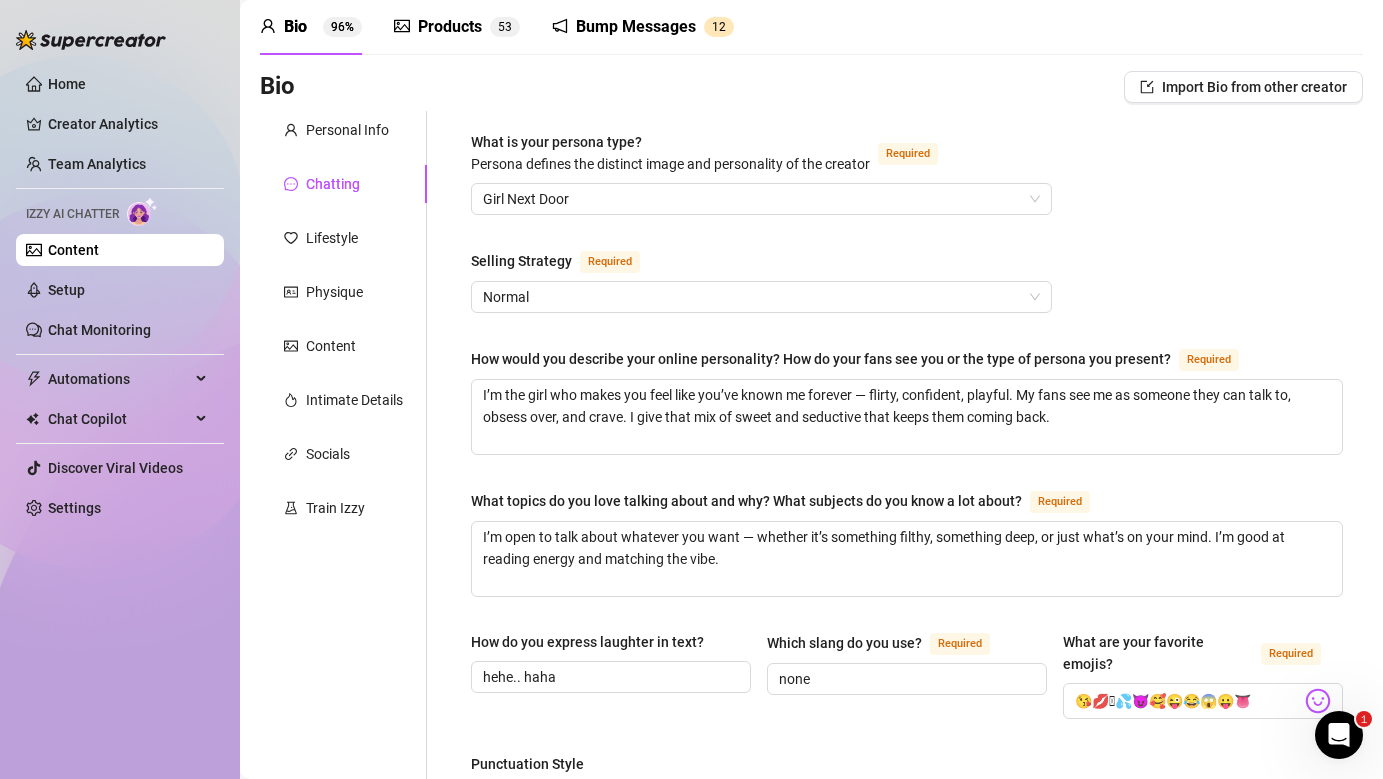 scroll, scrollTop: 89, scrollLeft: 0, axis: vertical 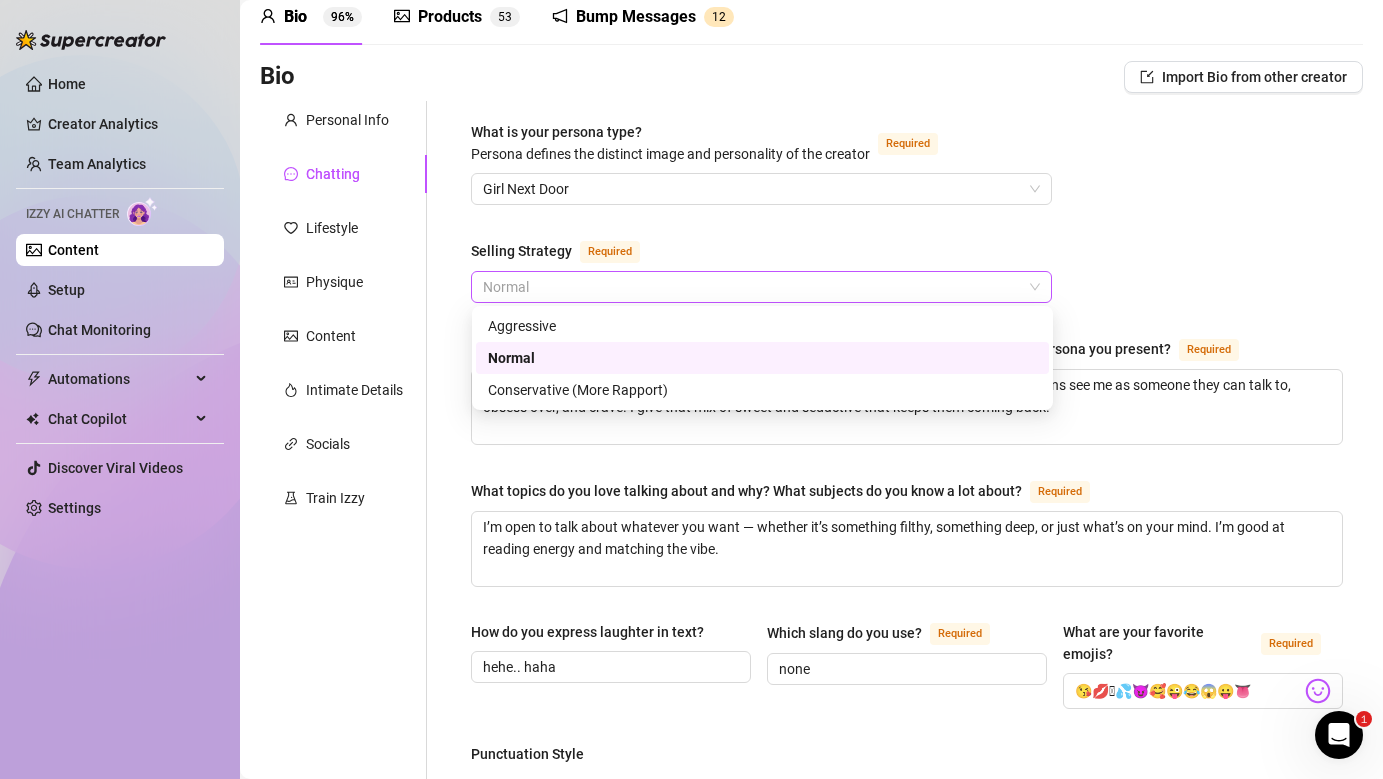 click on "Normal" at bounding box center [761, 287] 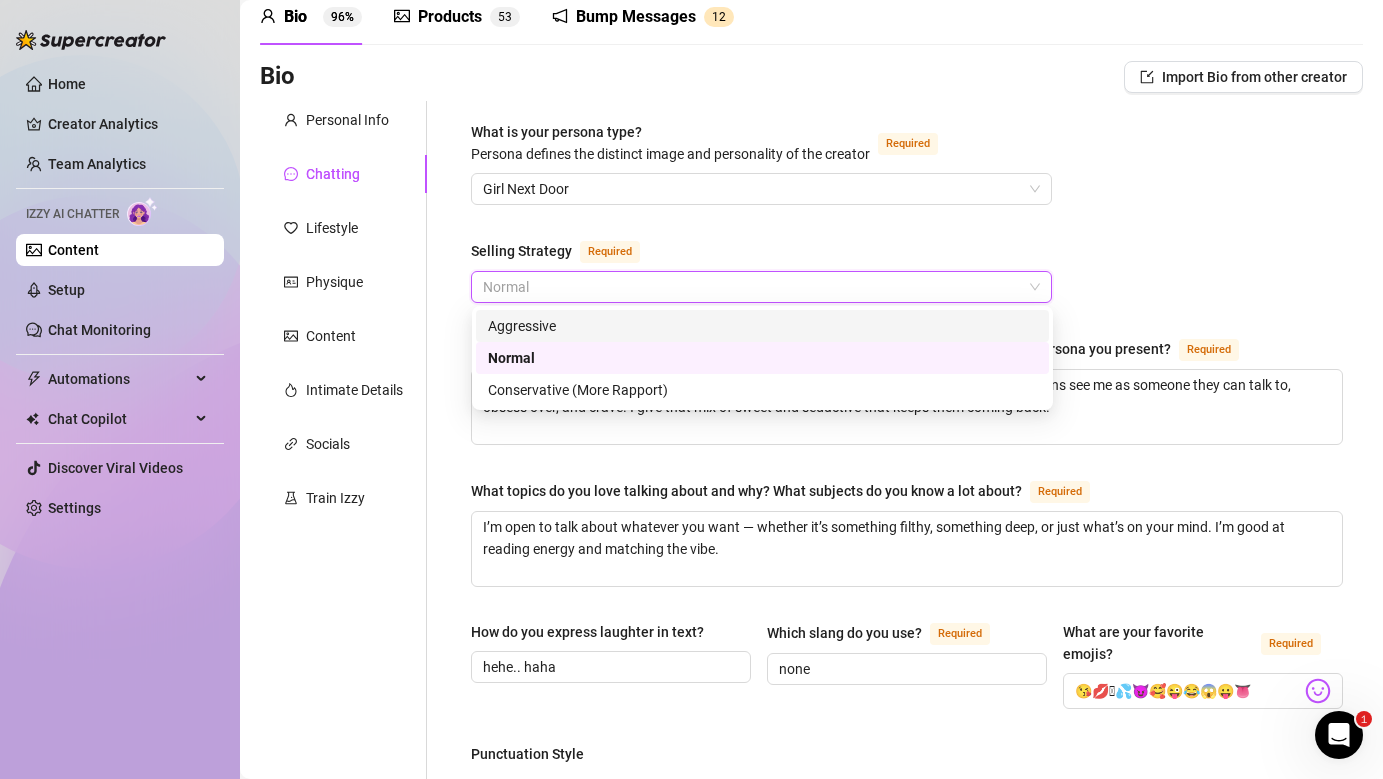 click on "Aggressive" at bounding box center (762, 326) 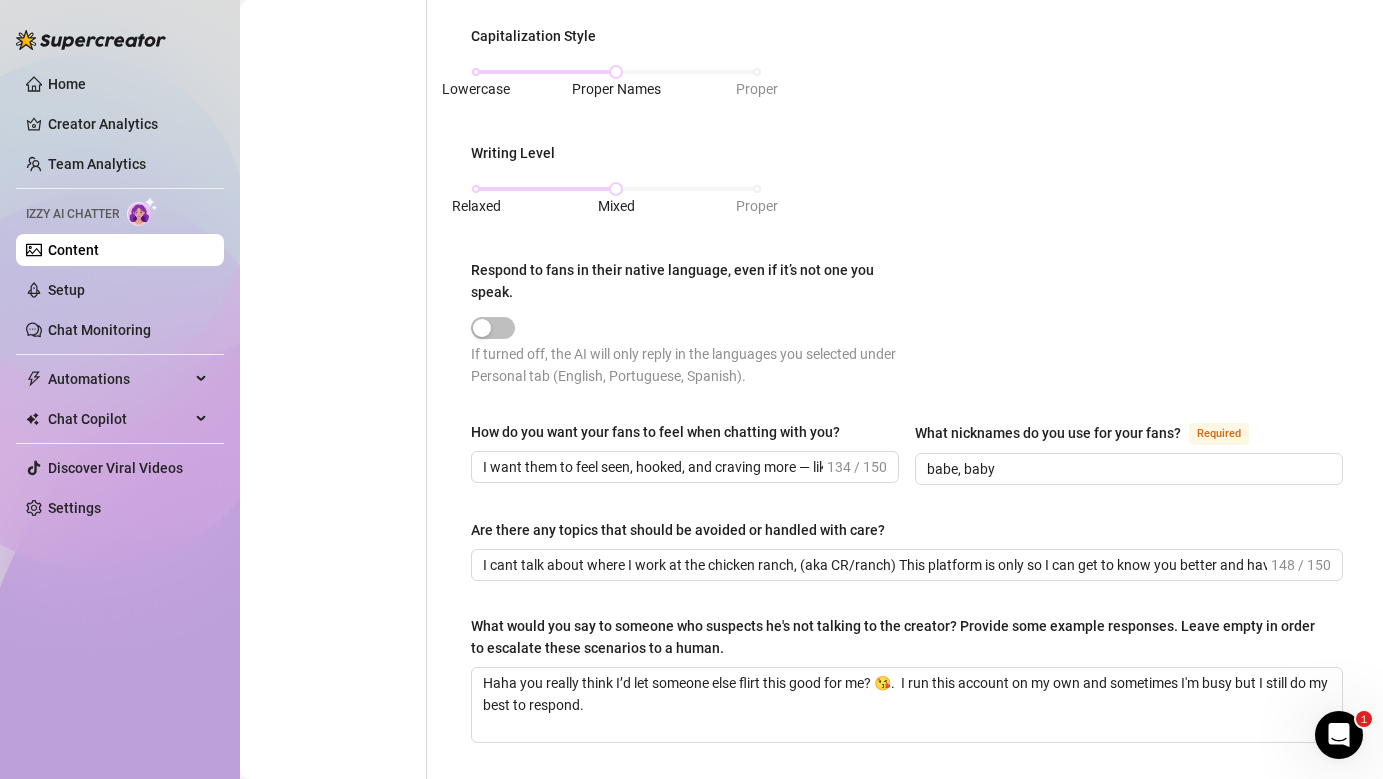 scroll, scrollTop: 1076, scrollLeft: 0, axis: vertical 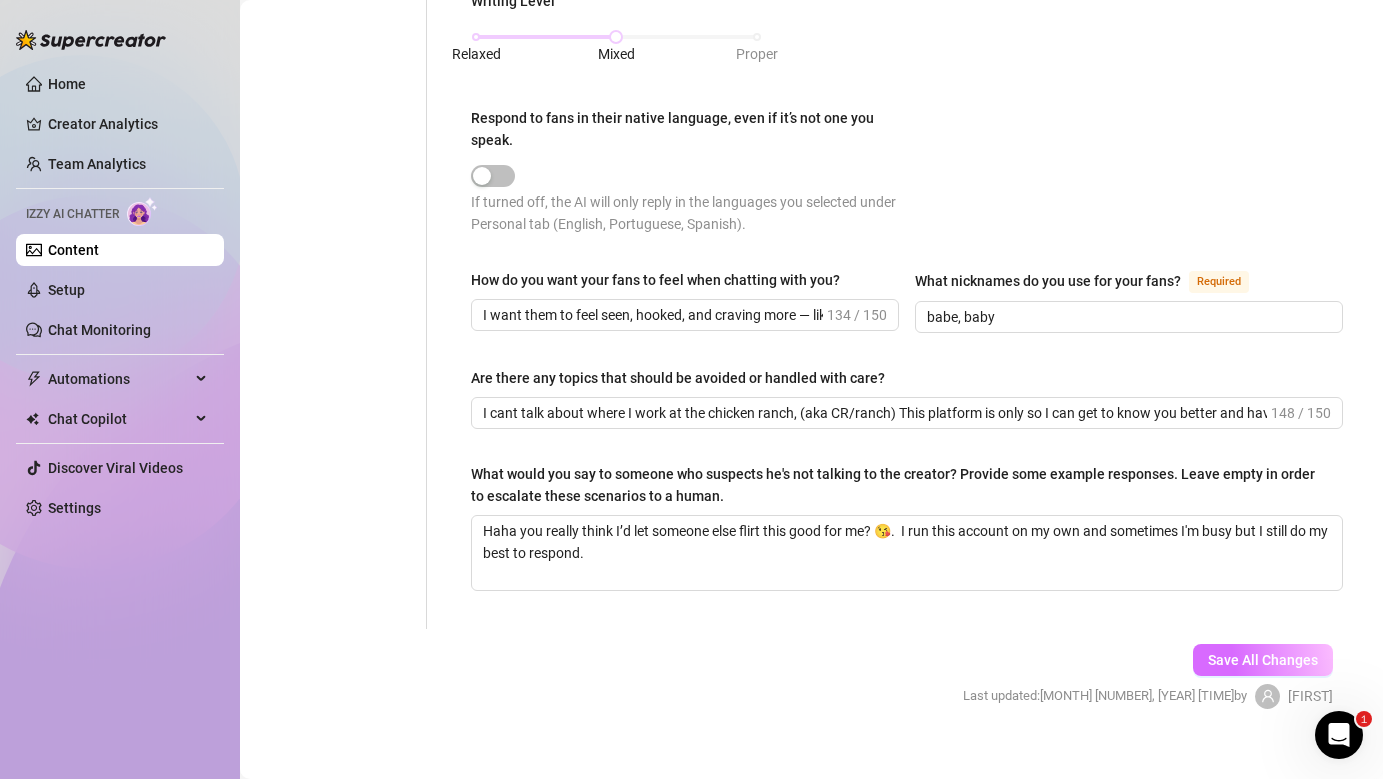 click on "Save All Changes" at bounding box center (1263, 660) 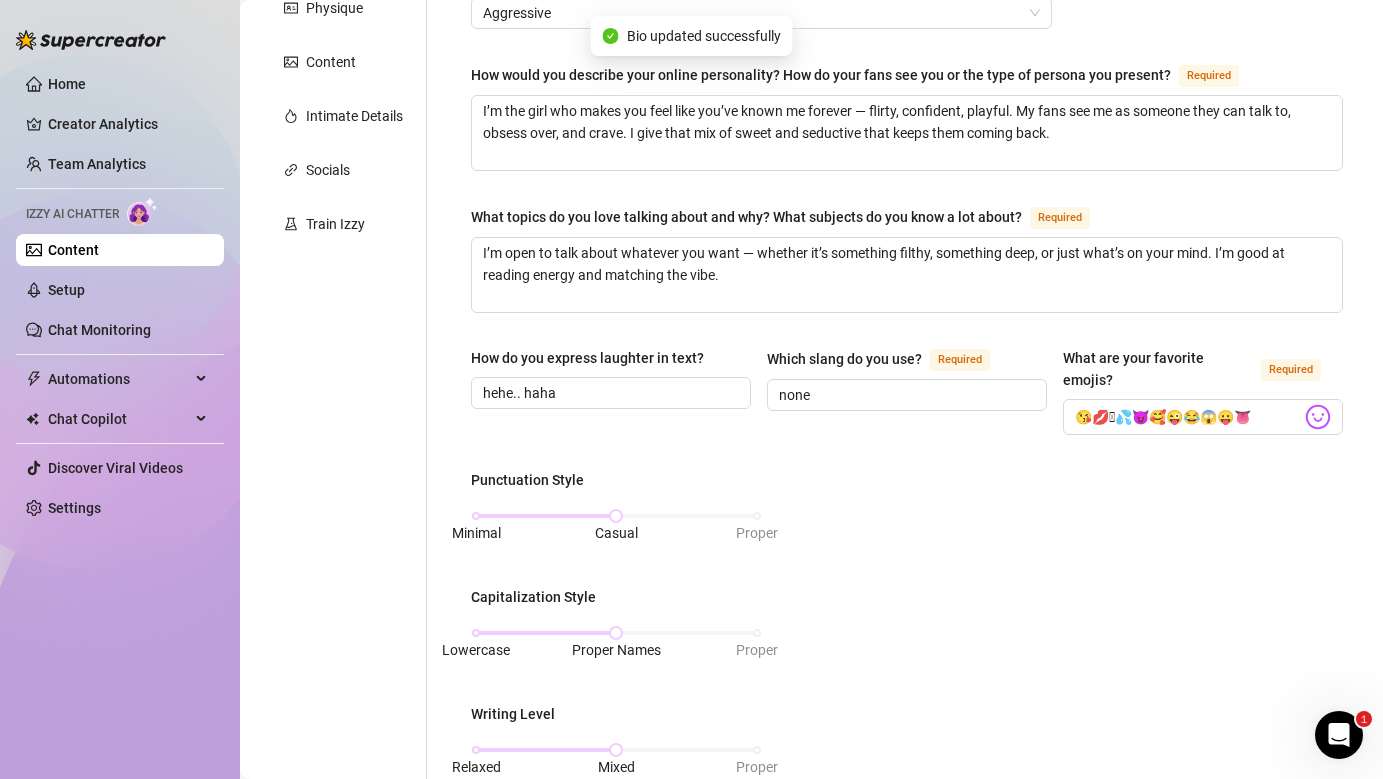 scroll, scrollTop: 0, scrollLeft: 0, axis: both 